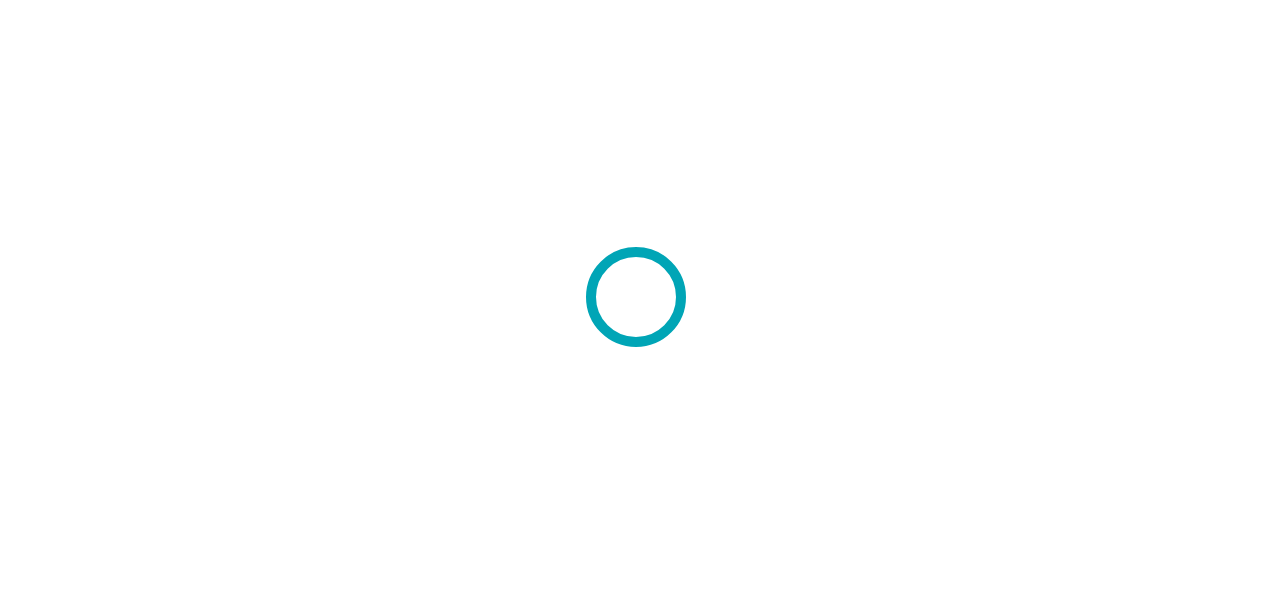scroll, scrollTop: 0, scrollLeft: 0, axis: both 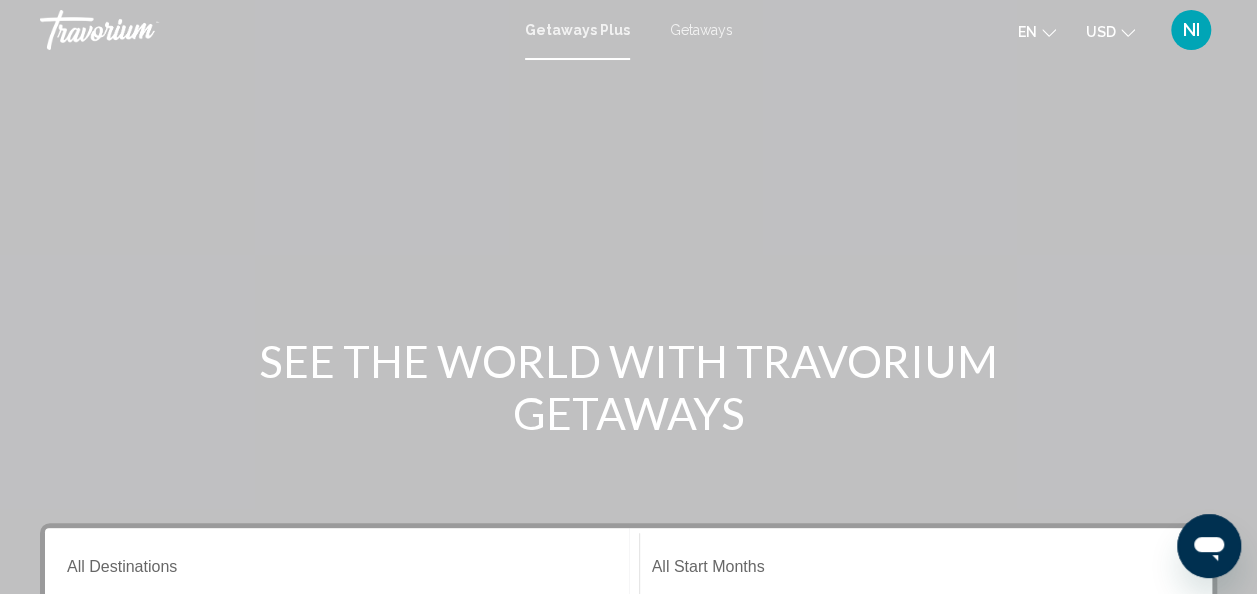 click on "Getaways" at bounding box center [701, 30] 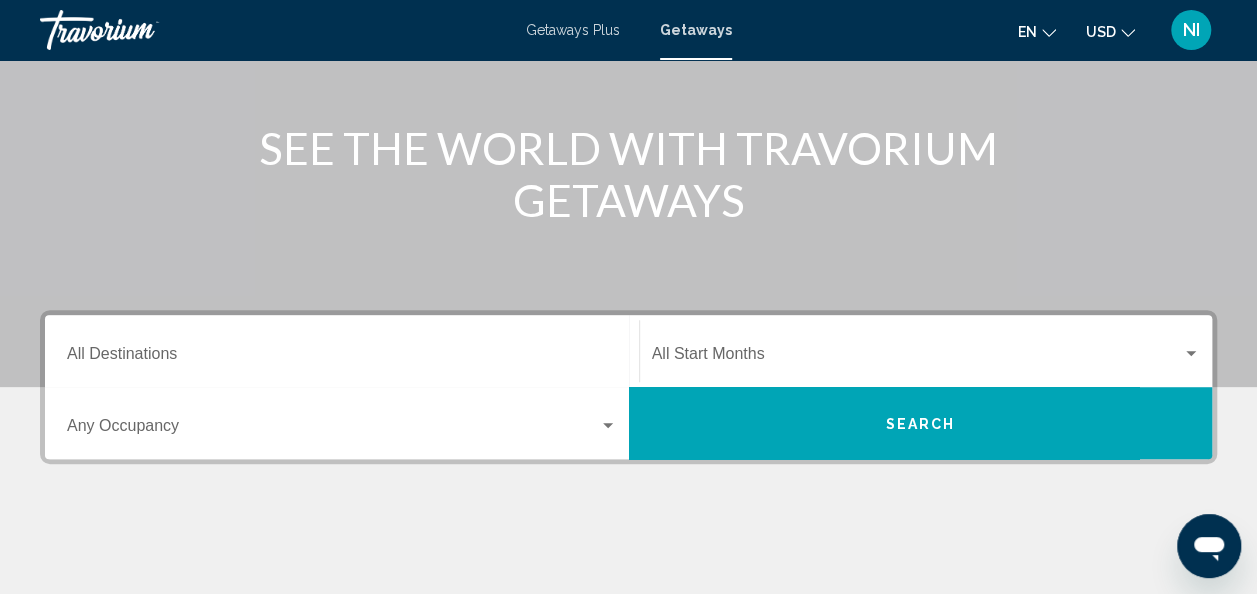 scroll, scrollTop: 240, scrollLeft: 0, axis: vertical 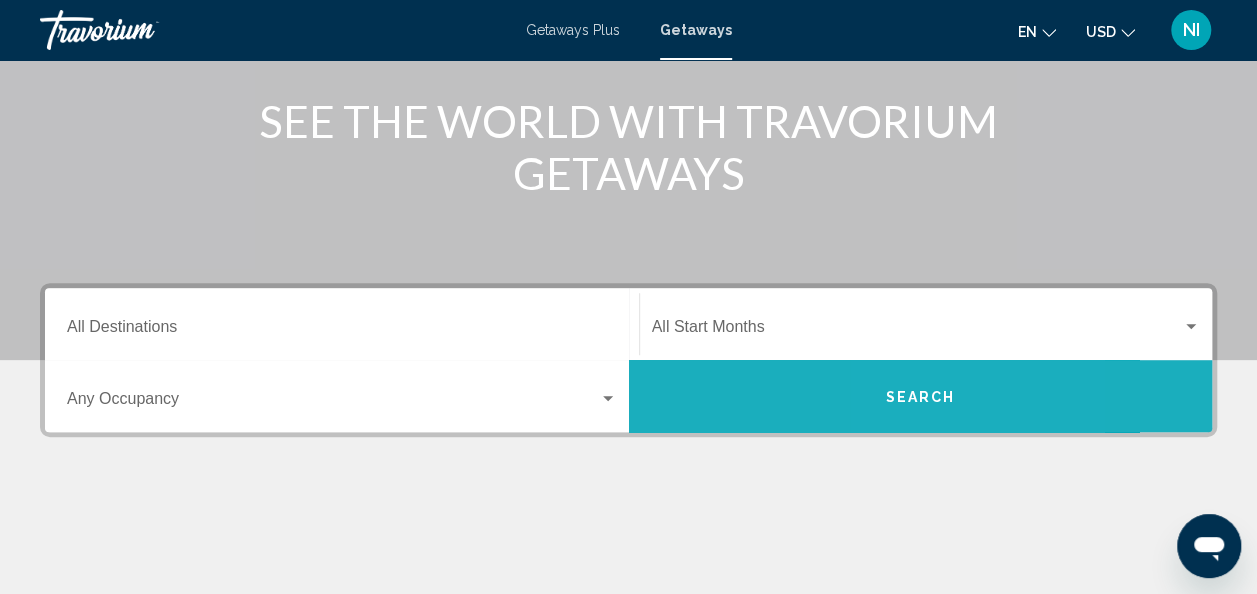 click on "Search" at bounding box center [921, 396] 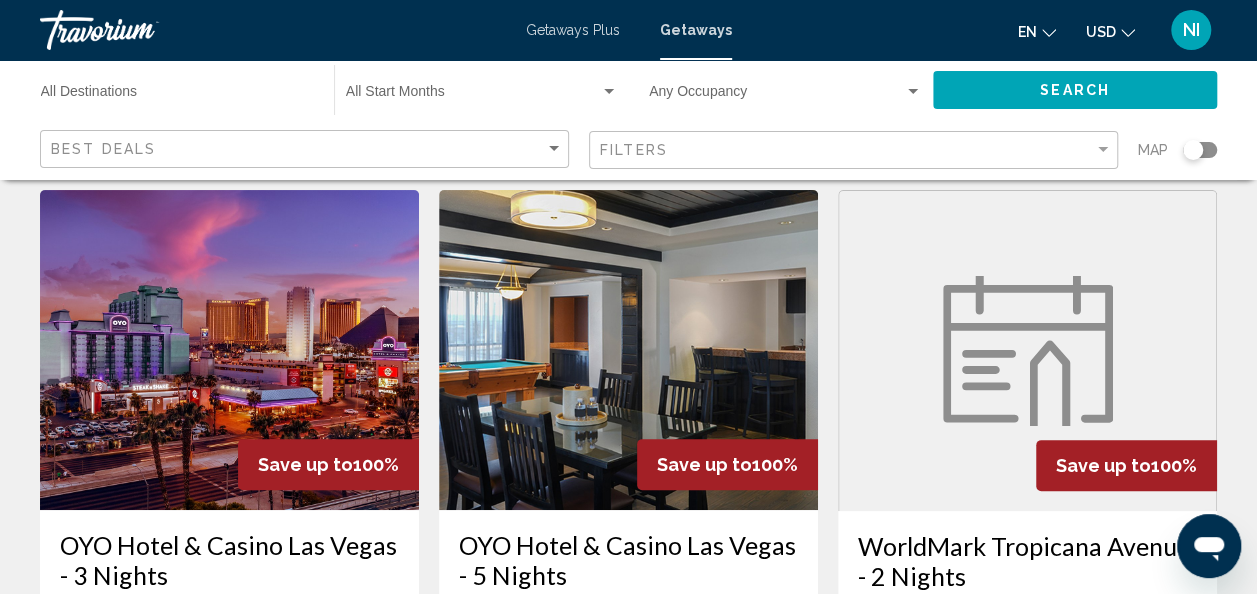 scroll, scrollTop: 120, scrollLeft: 0, axis: vertical 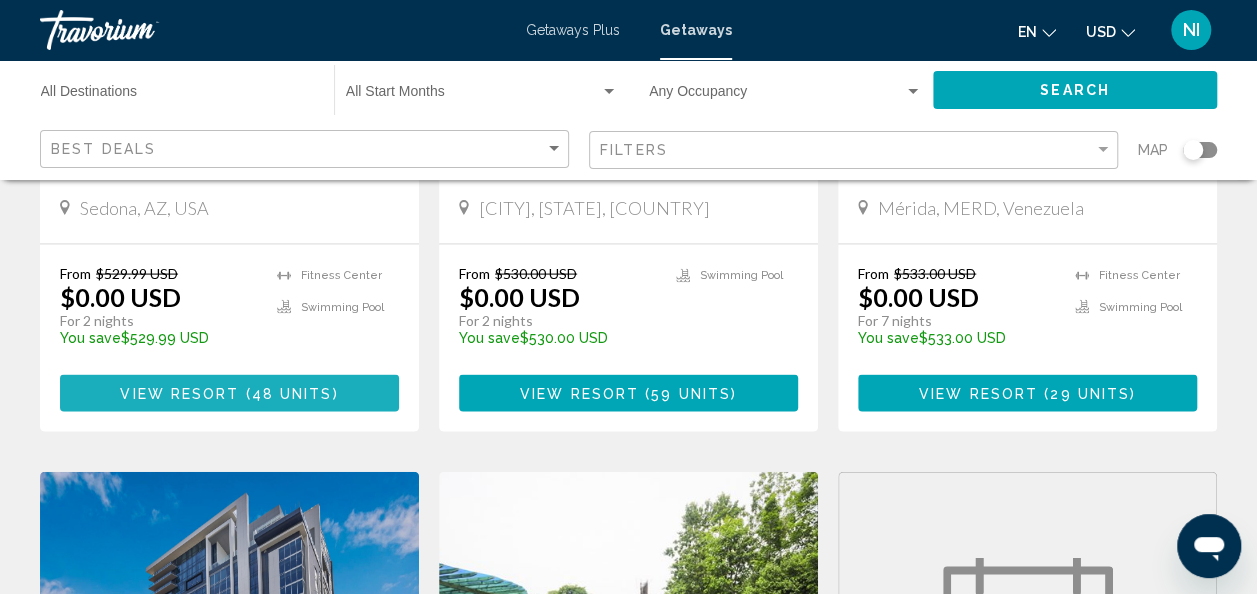 click on "View Resort" at bounding box center [179, 394] 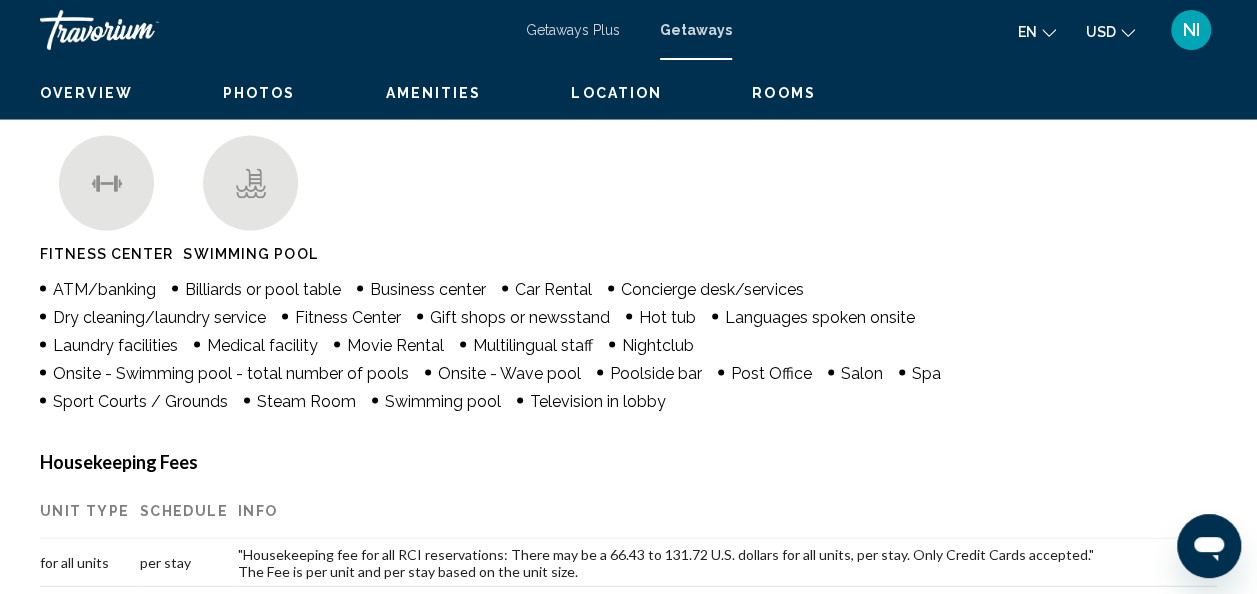 scroll, scrollTop: 238, scrollLeft: 0, axis: vertical 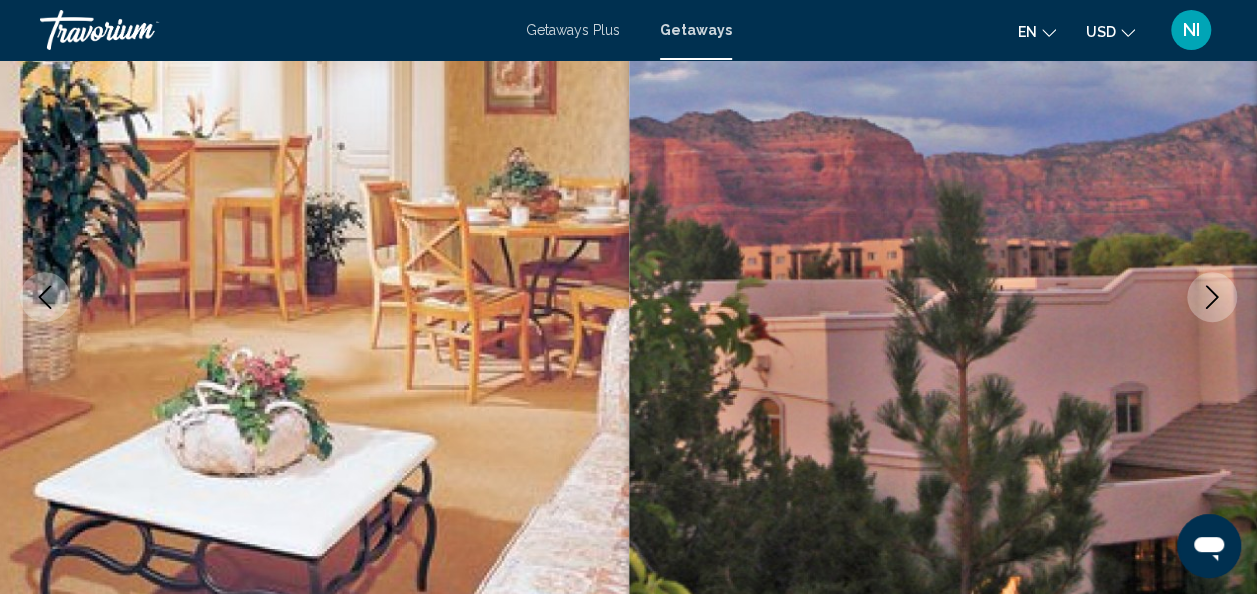 click 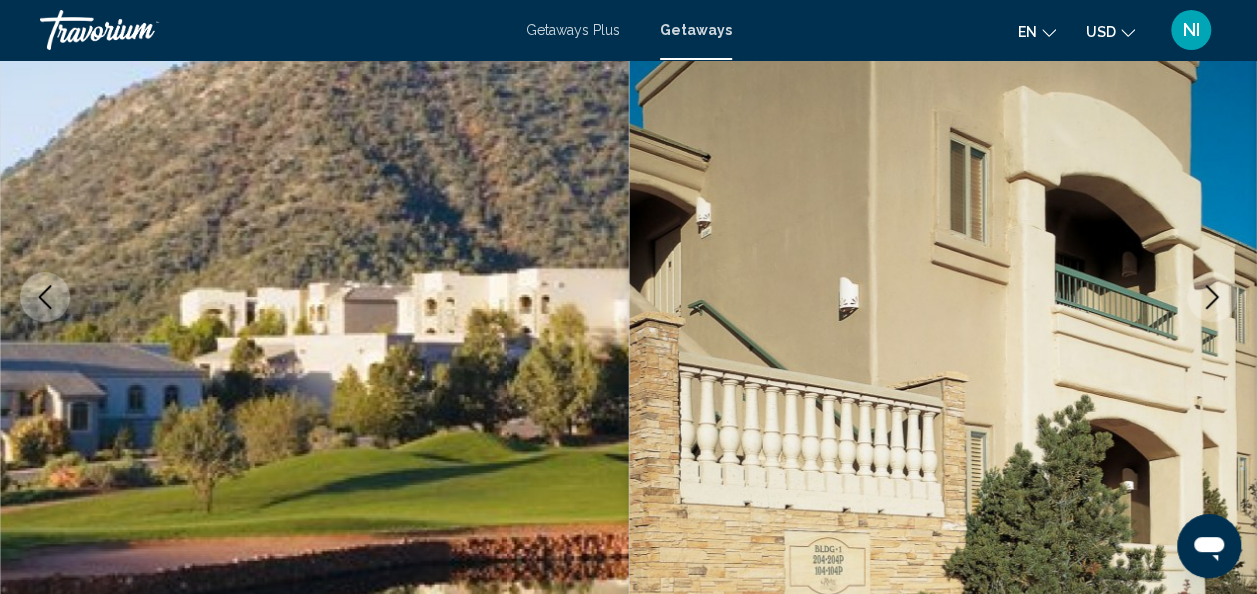 click 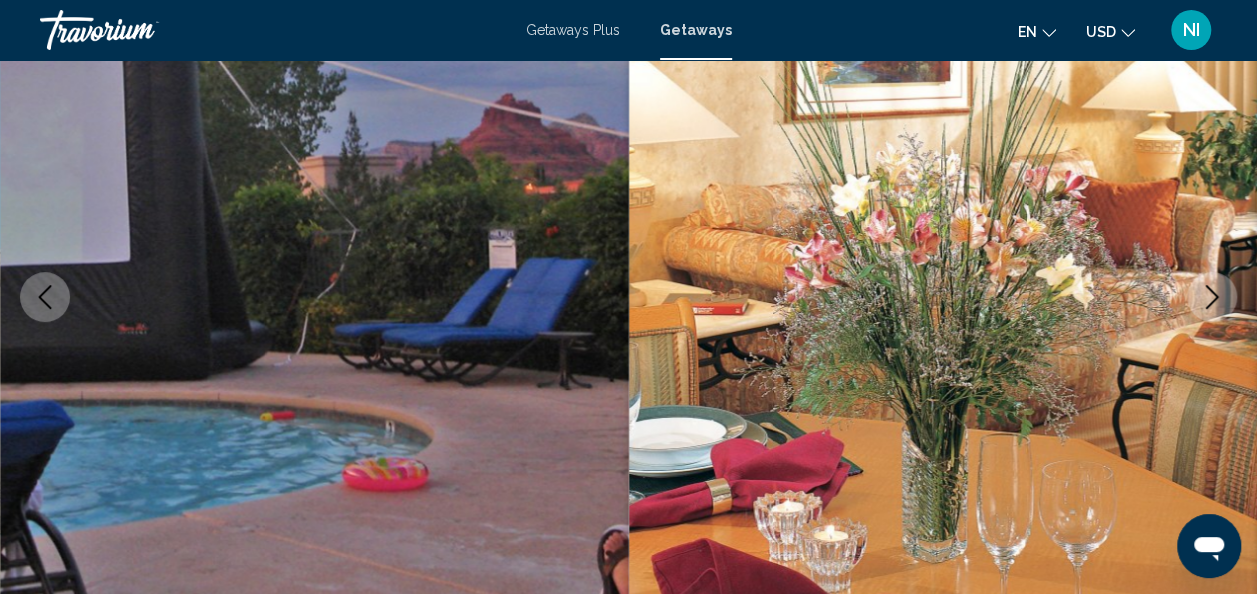 click 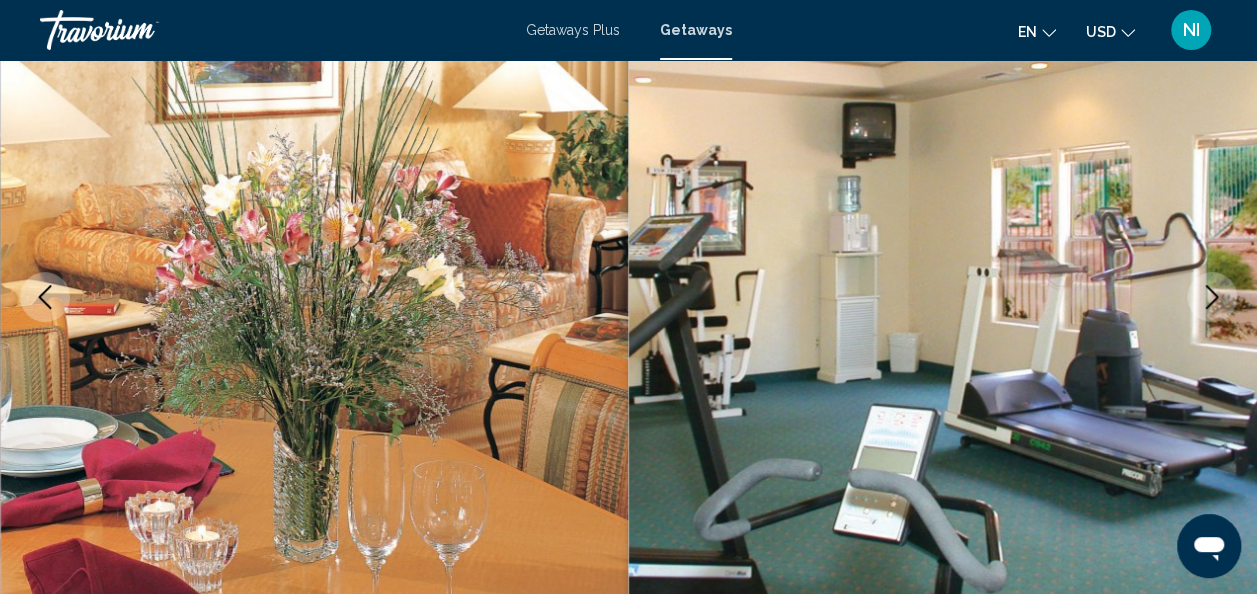 click 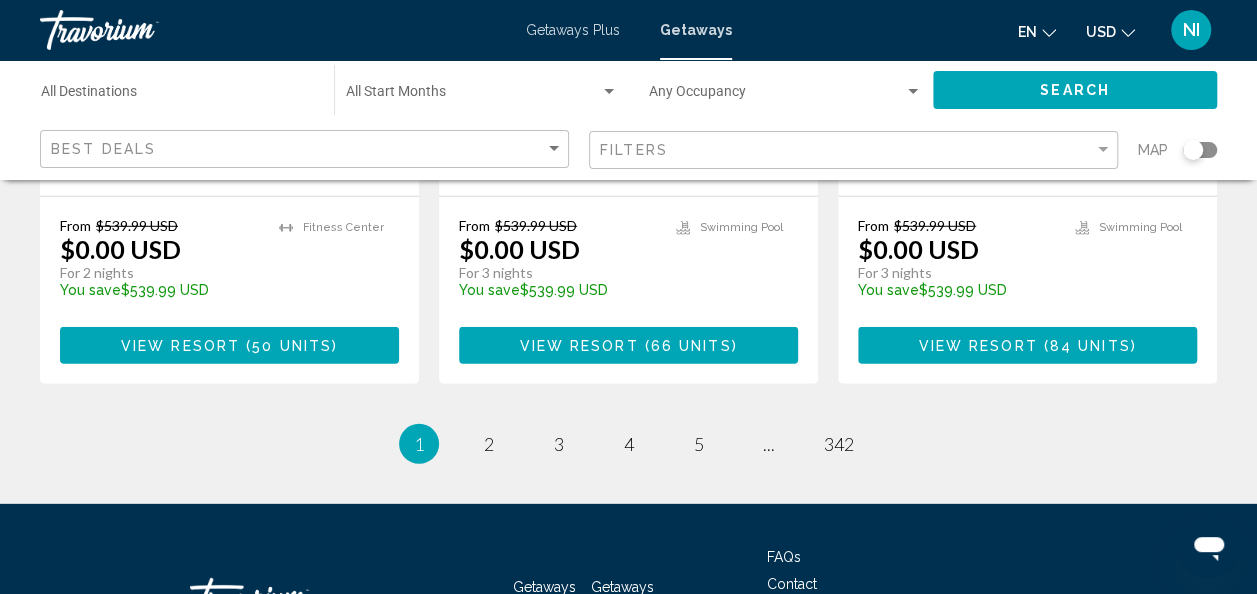 scroll, scrollTop: 2732, scrollLeft: 0, axis: vertical 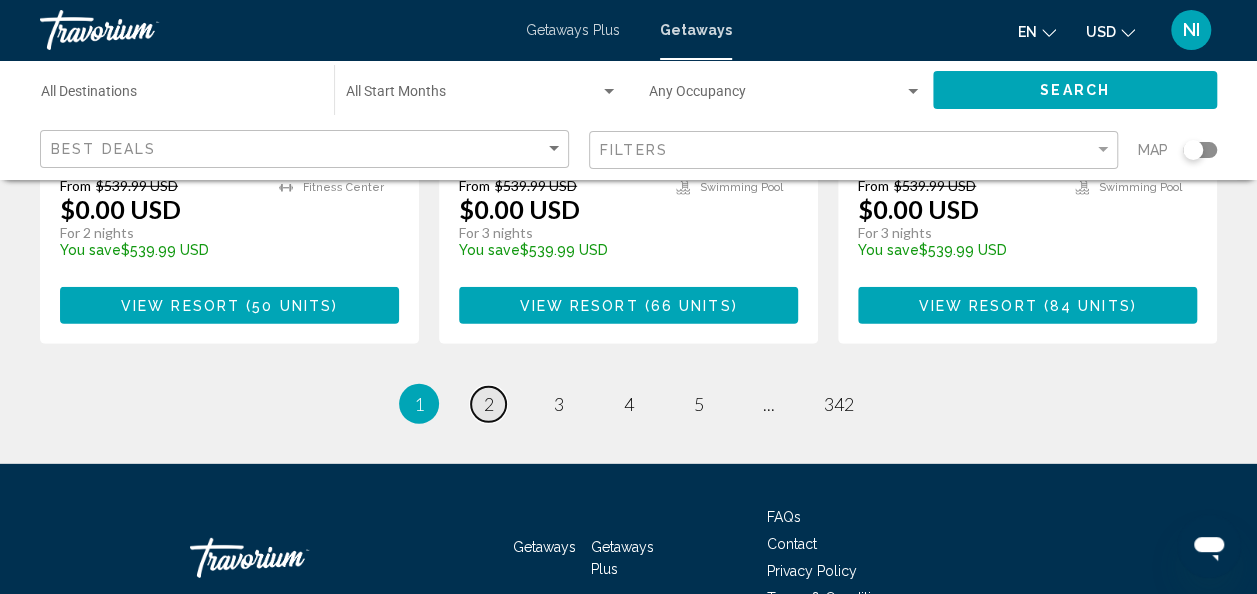 click on "2" at bounding box center [489, 404] 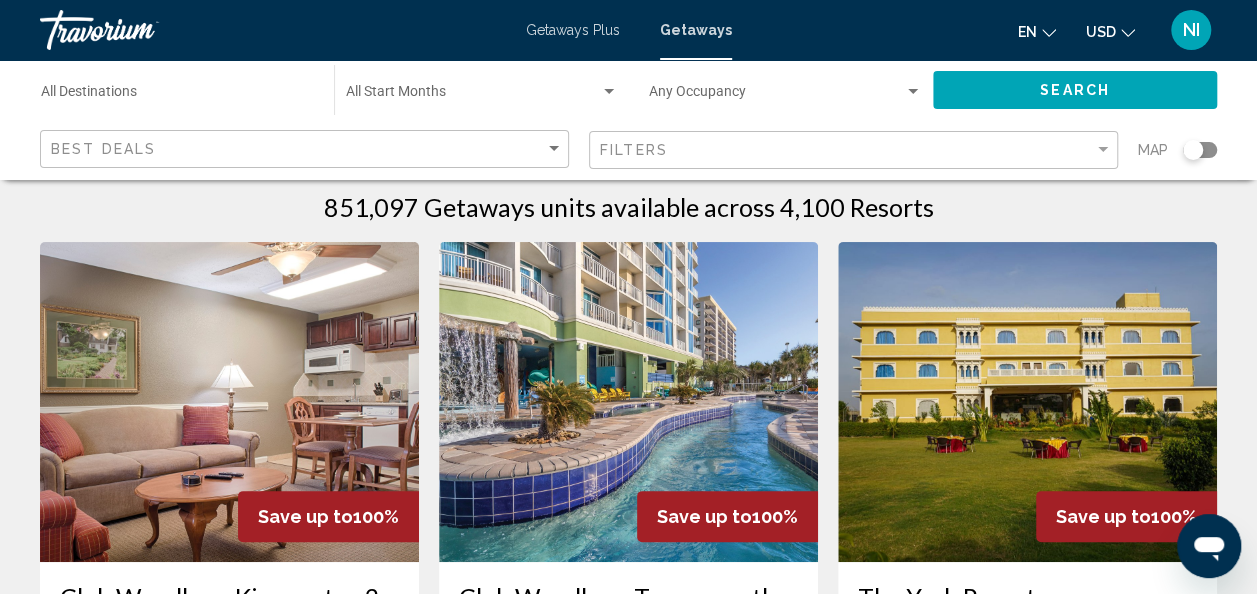 scroll, scrollTop: 0, scrollLeft: 0, axis: both 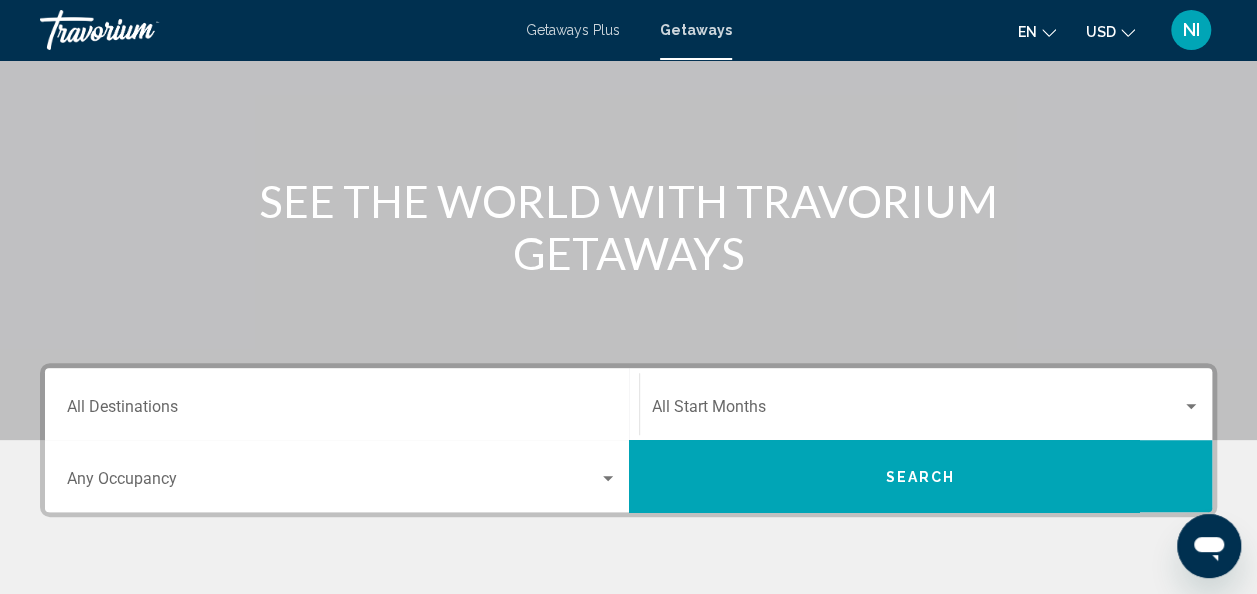 click on "Getaways Plus" at bounding box center (573, 30) 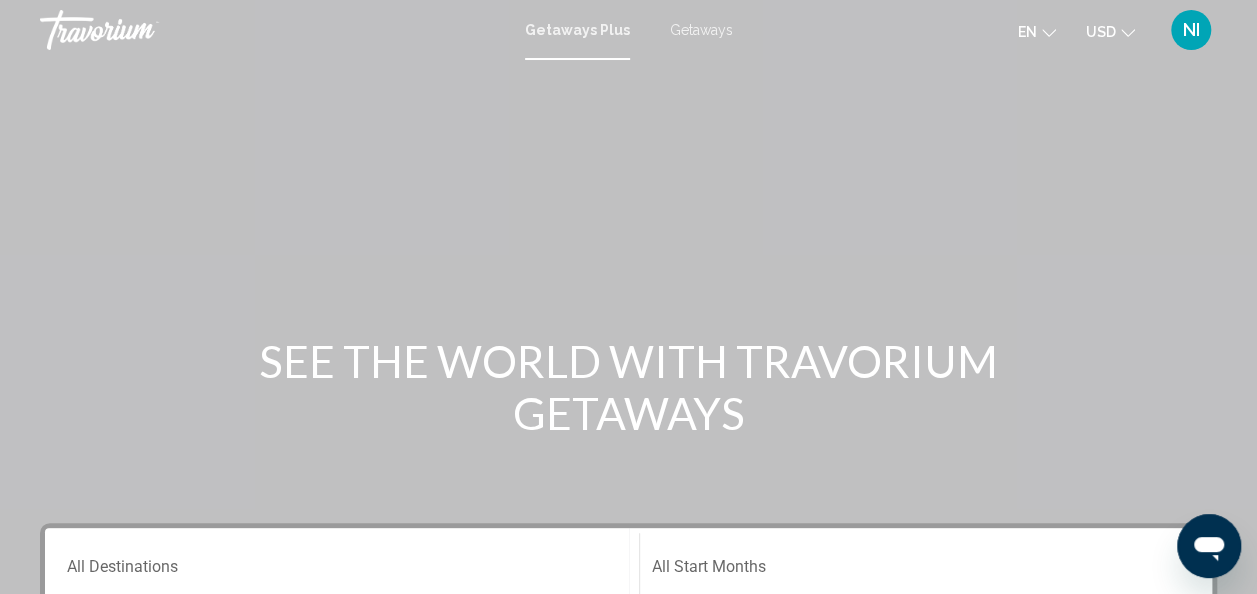 click on "Getaways Plus" at bounding box center (577, 30) 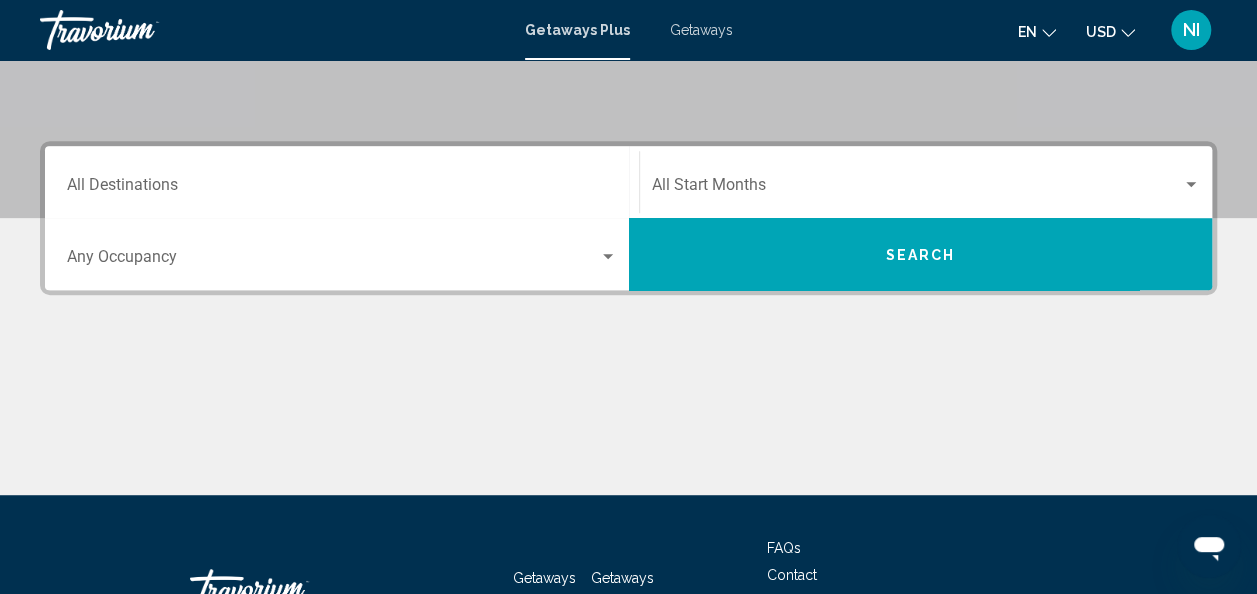 scroll, scrollTop: 400, scrollLeft: 0, axis: vertical 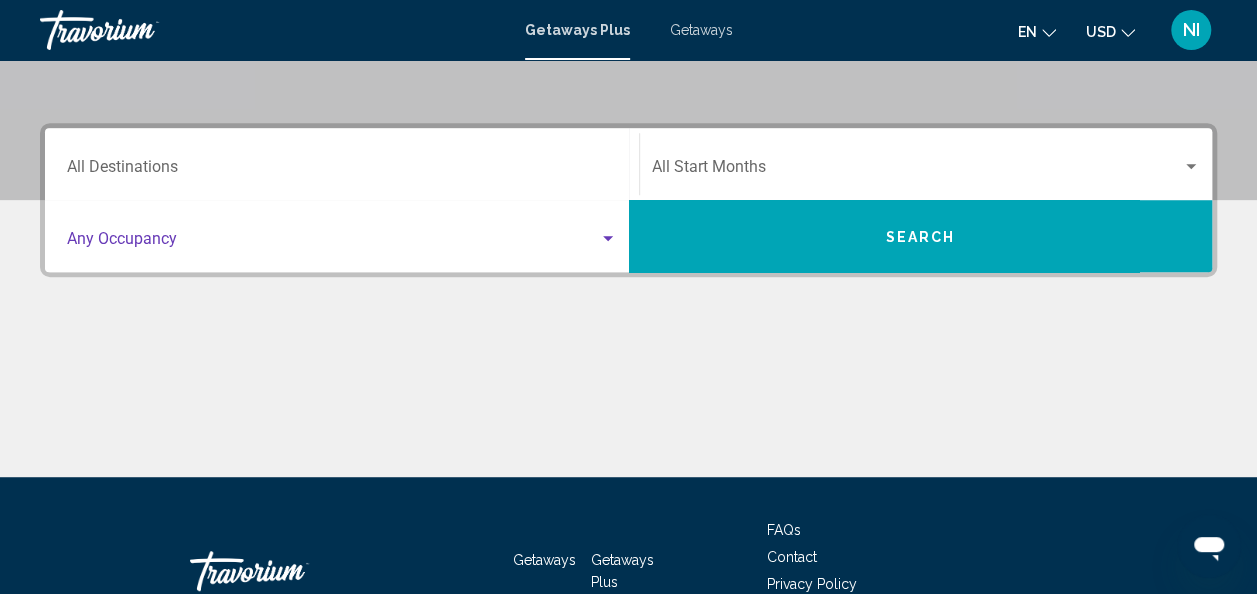 click at bounding box center [608, 238] 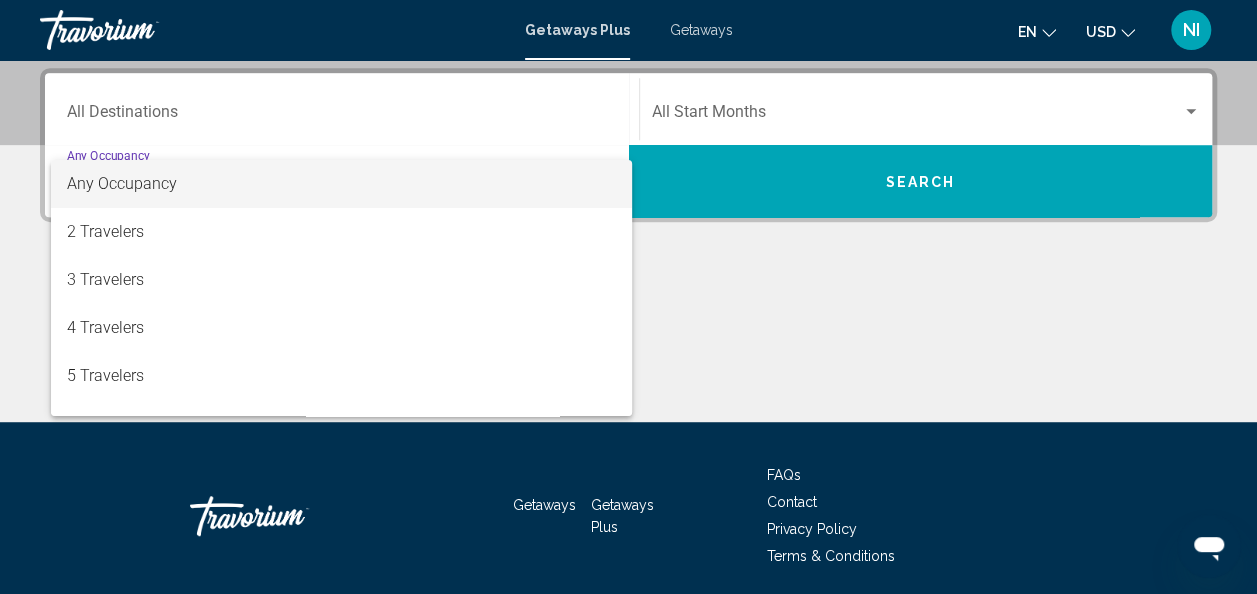 scroll, scrollTop: 458, scrollLeft: 0, axis: vertical 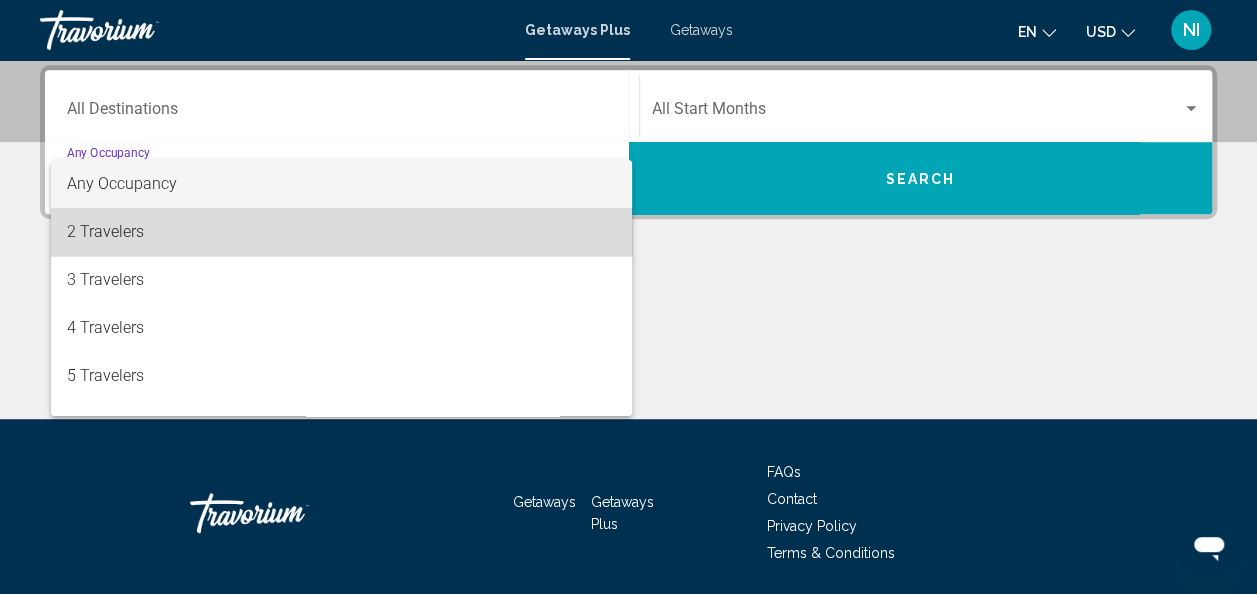 click on "2 Travelers" at bounding box center (342, 232) 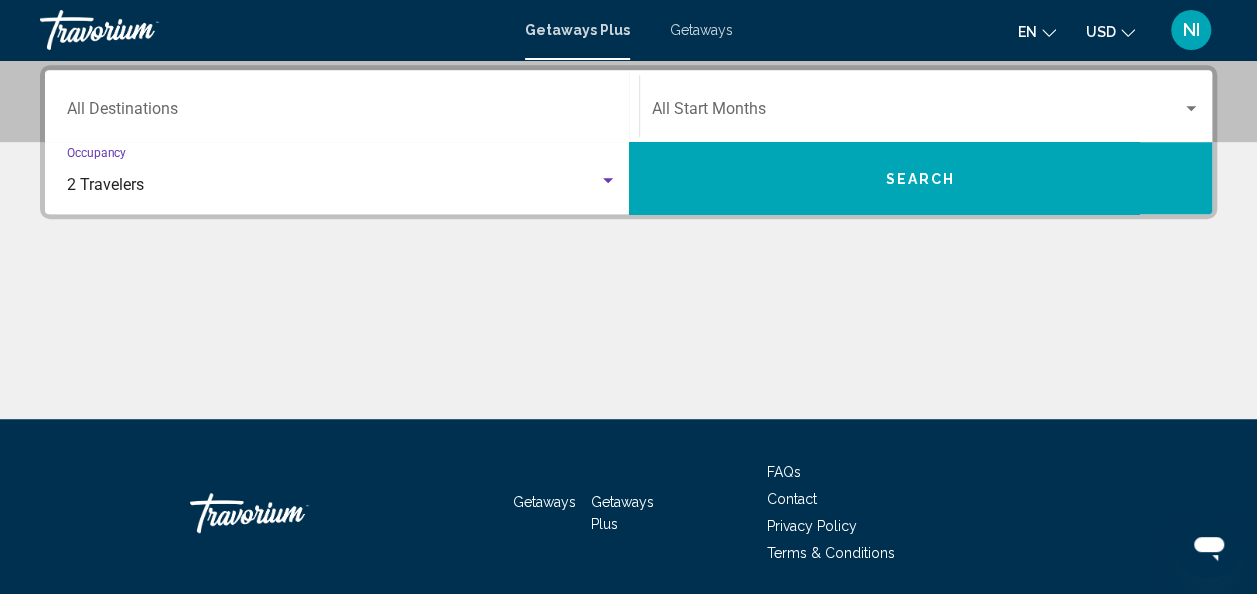 click at bounding box center [1191, 109] 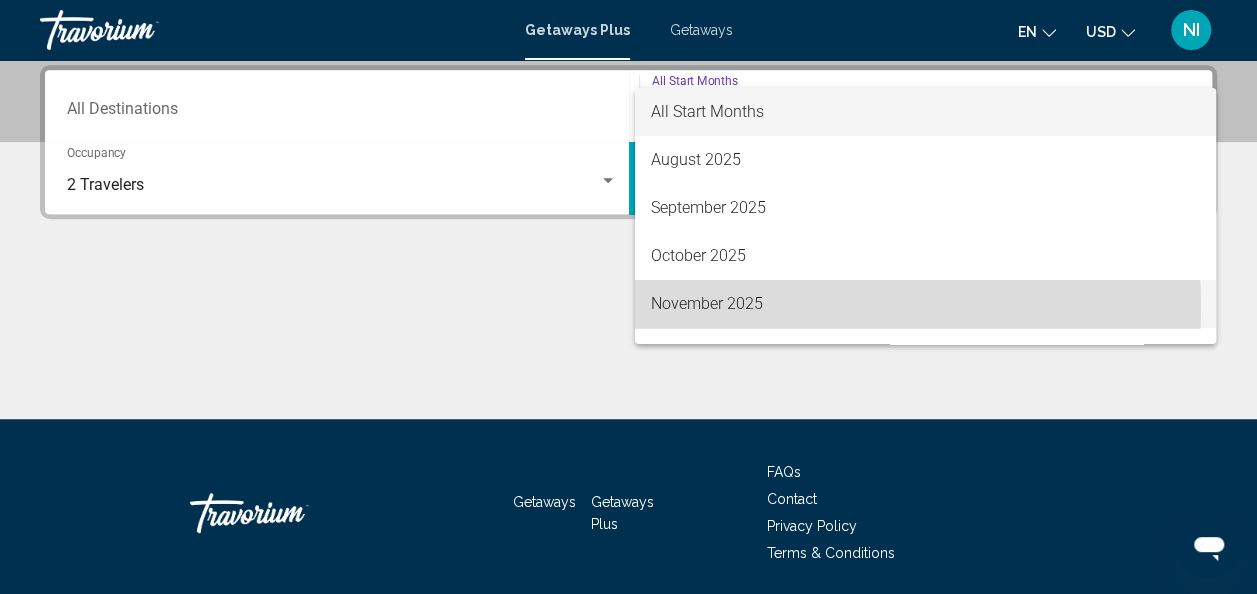 click on "November 2025" at bounding box center (925, 304) 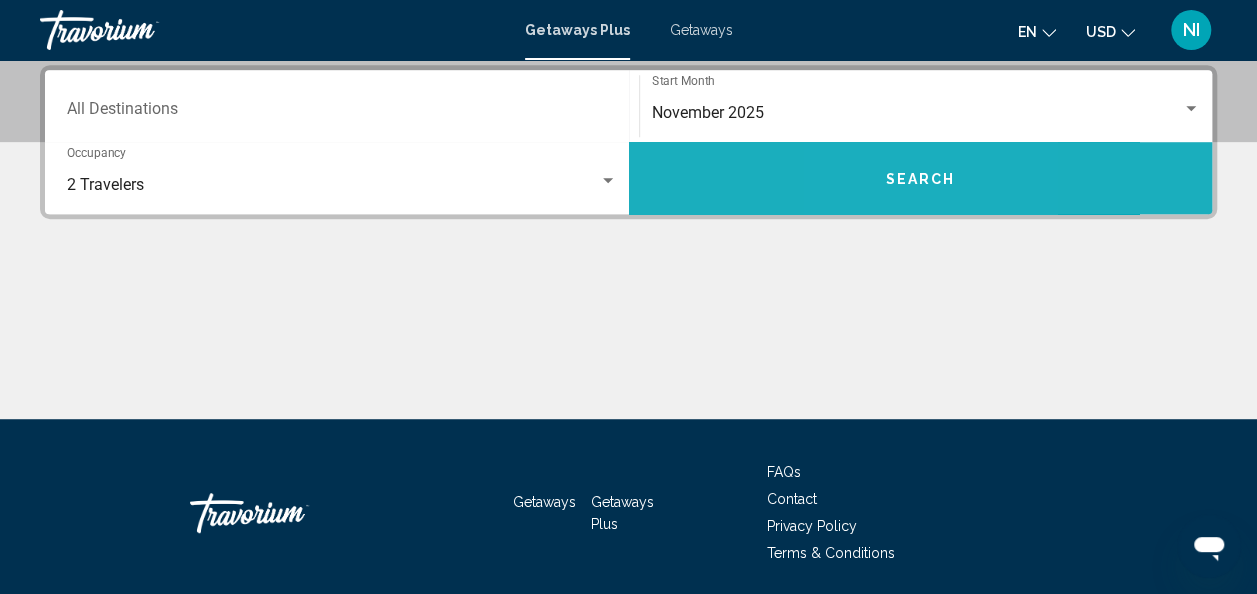 click on "Search" at bounding box center (921, 178) 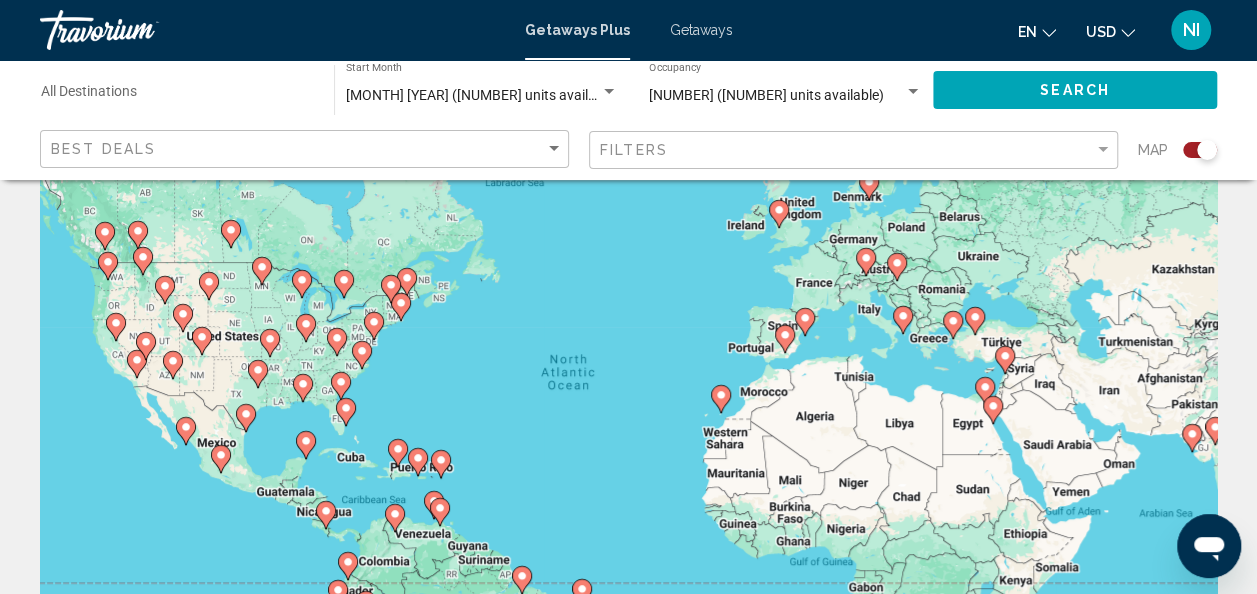 scroll, scrollTop: 80, scrollLeft: 0, axis: vertical 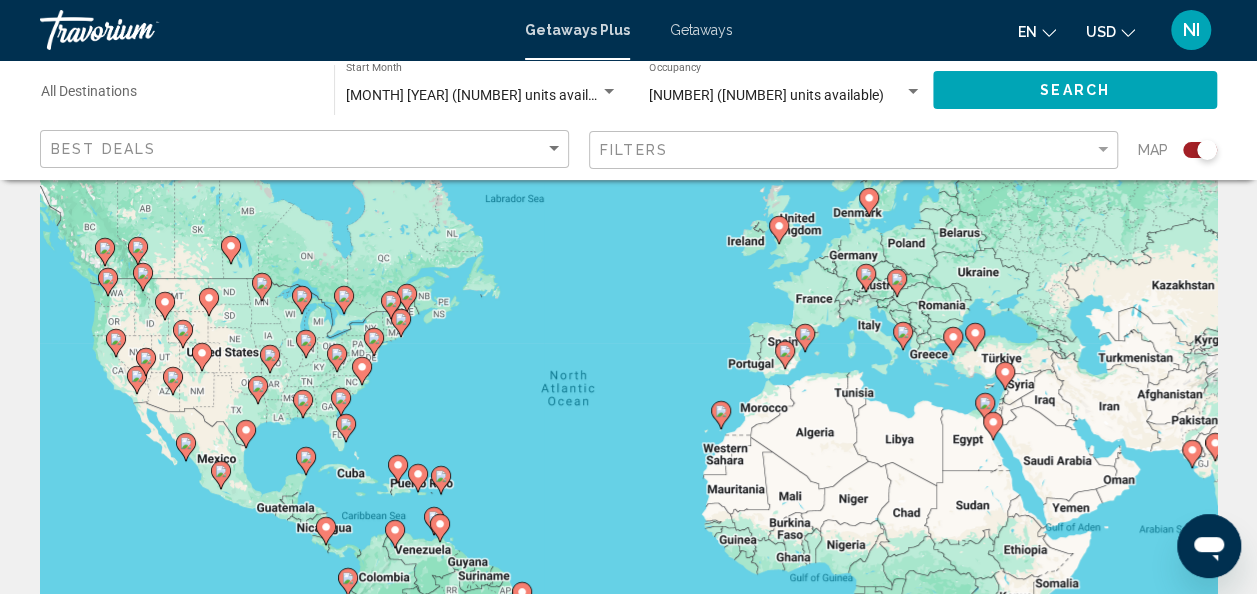 click 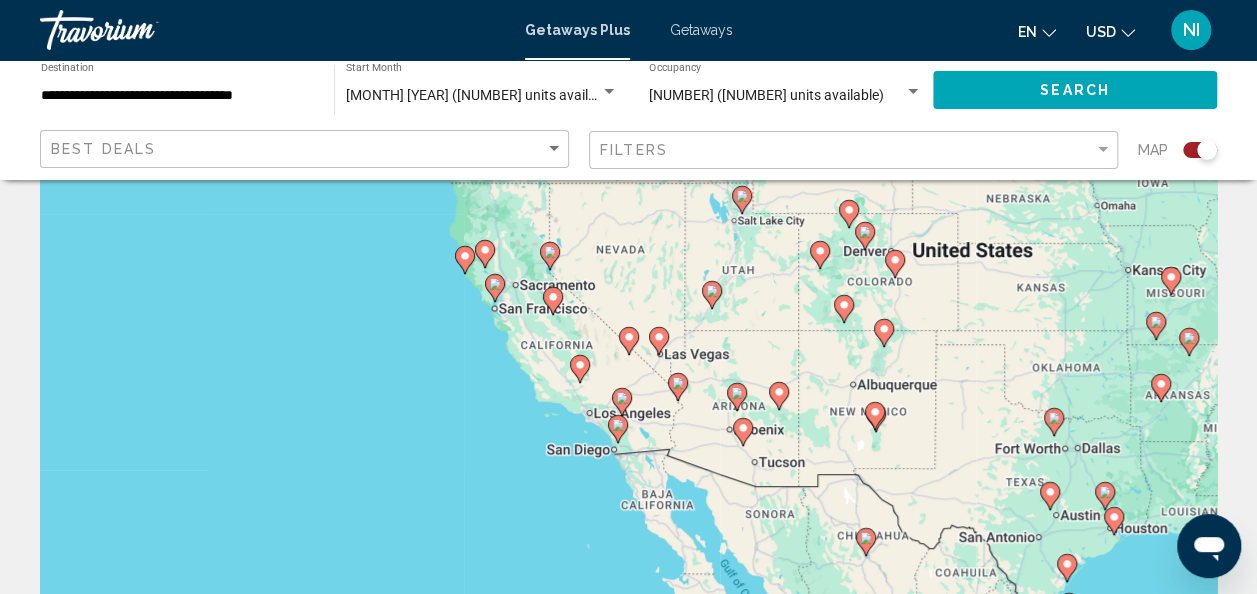 click 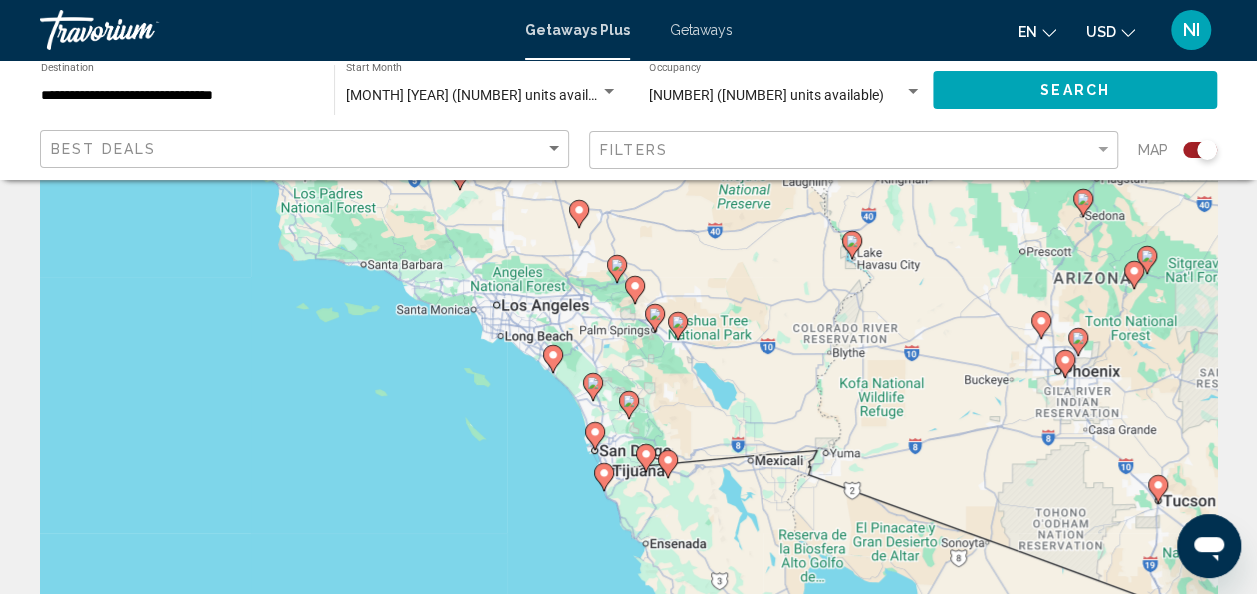 click 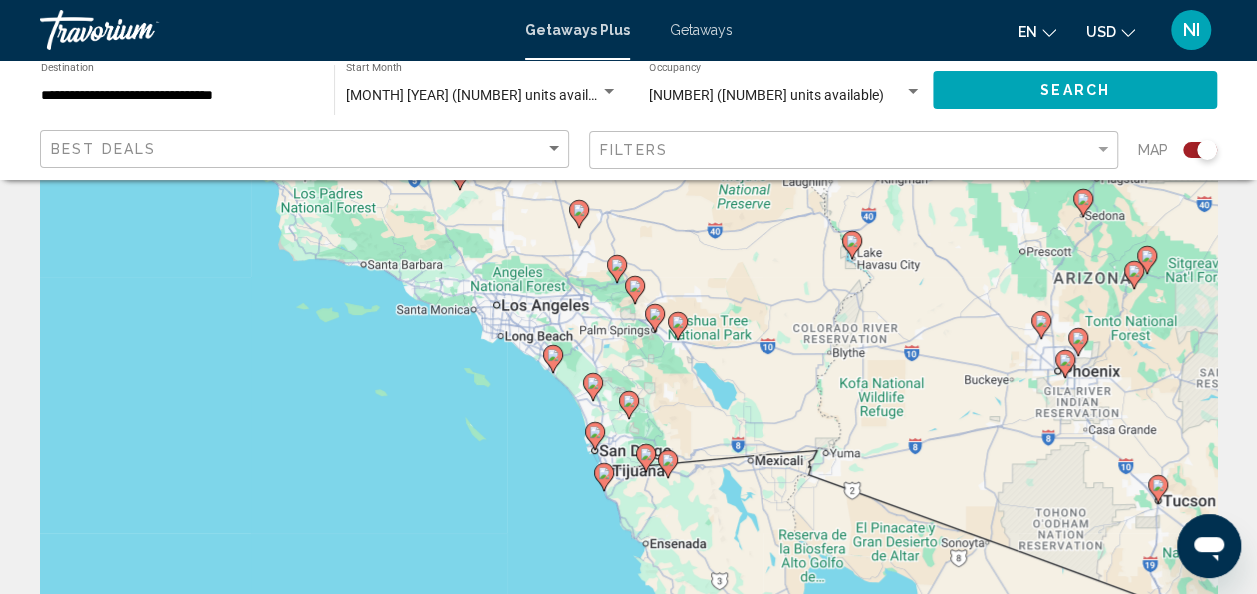 type on "**********" 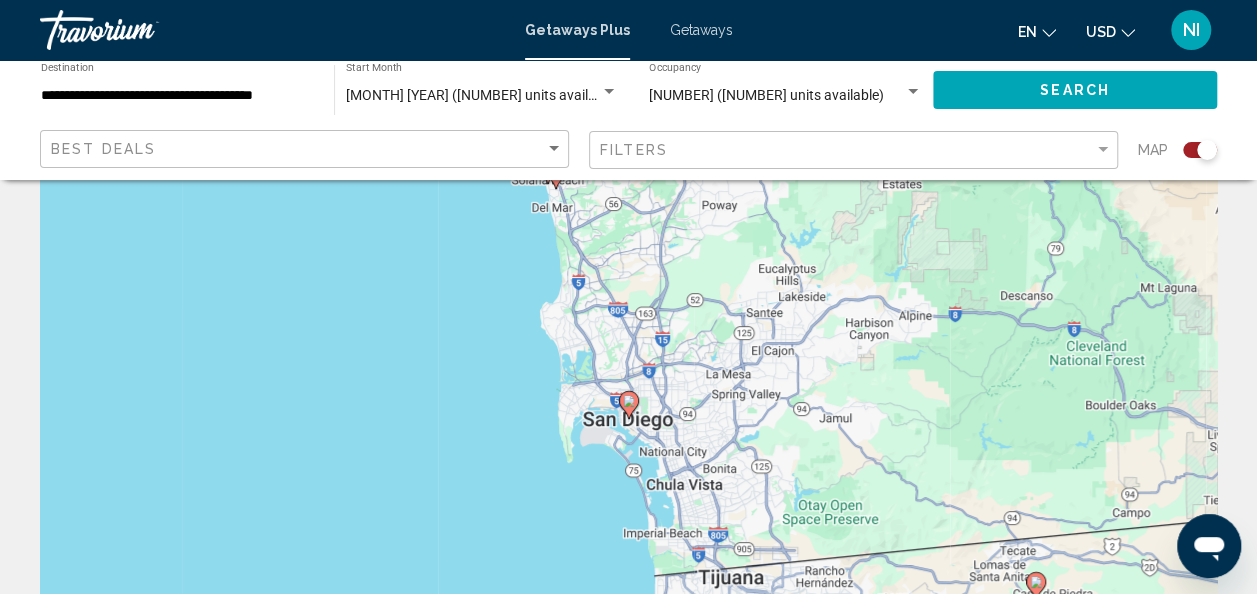 click at bounding box center (629, 405) 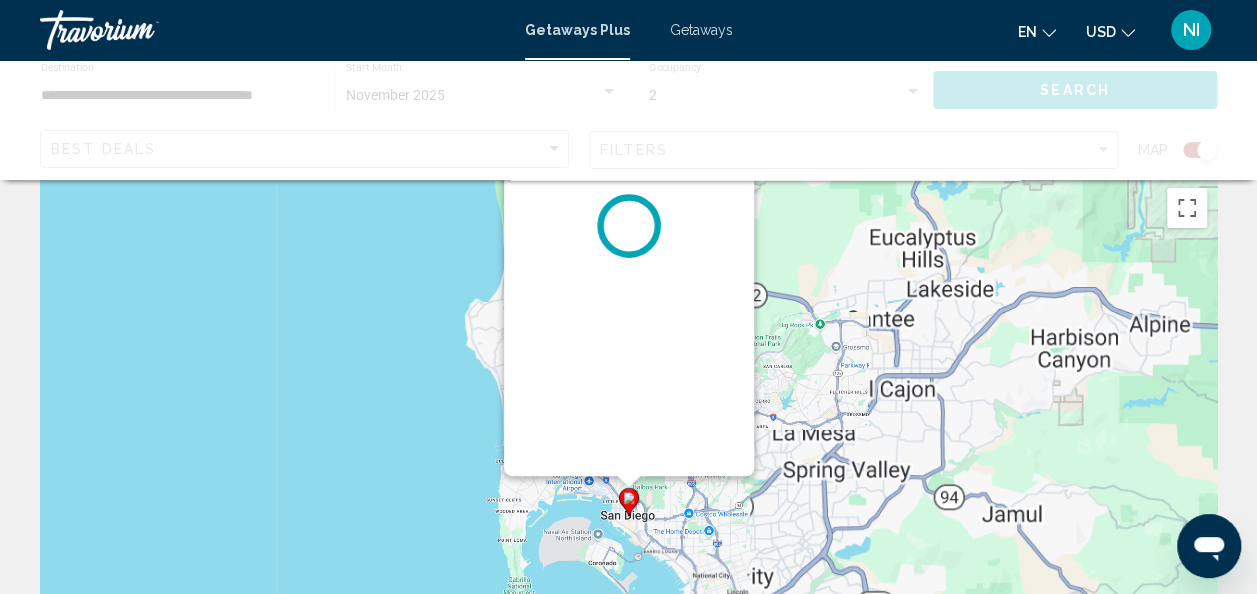 scroll, scrollTop: 0, scrollLeft: 0, axis: both 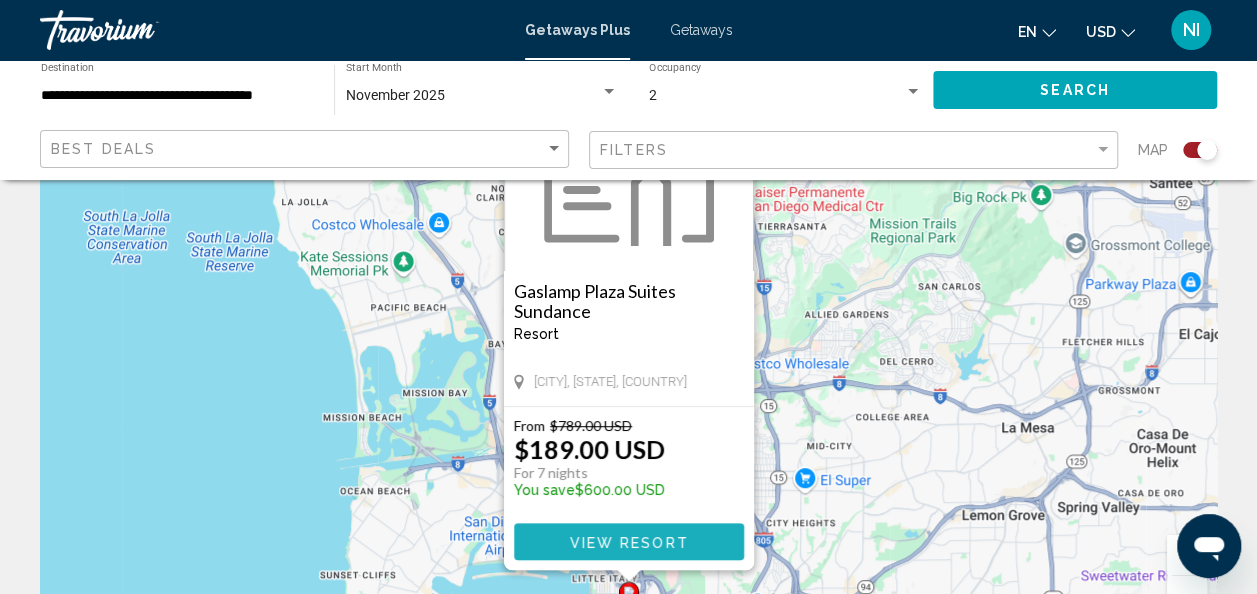 click on "View Resort" at bounding box center [628, 542] 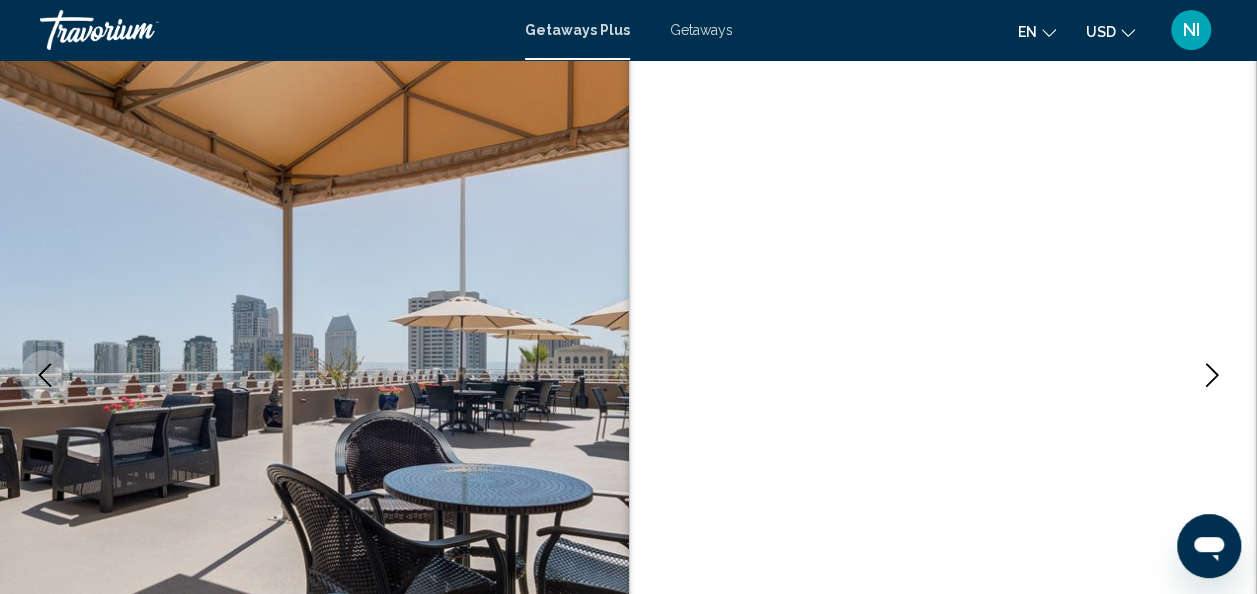 scroll, scrollTop: 238, scrollLeft: 0, axis: vertical 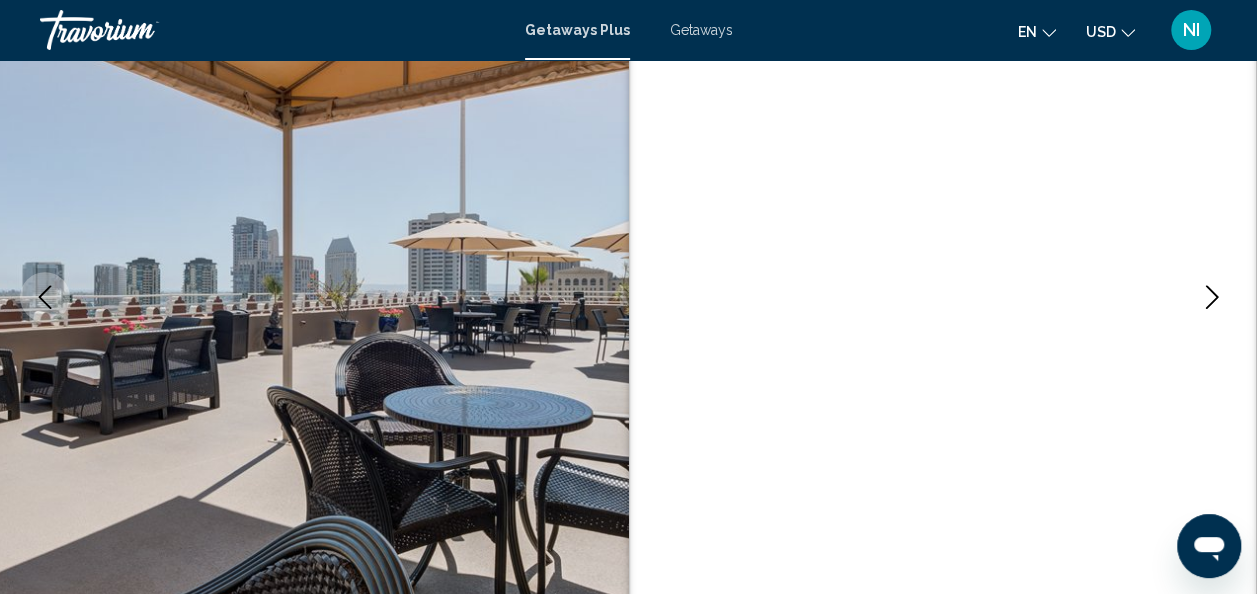 click 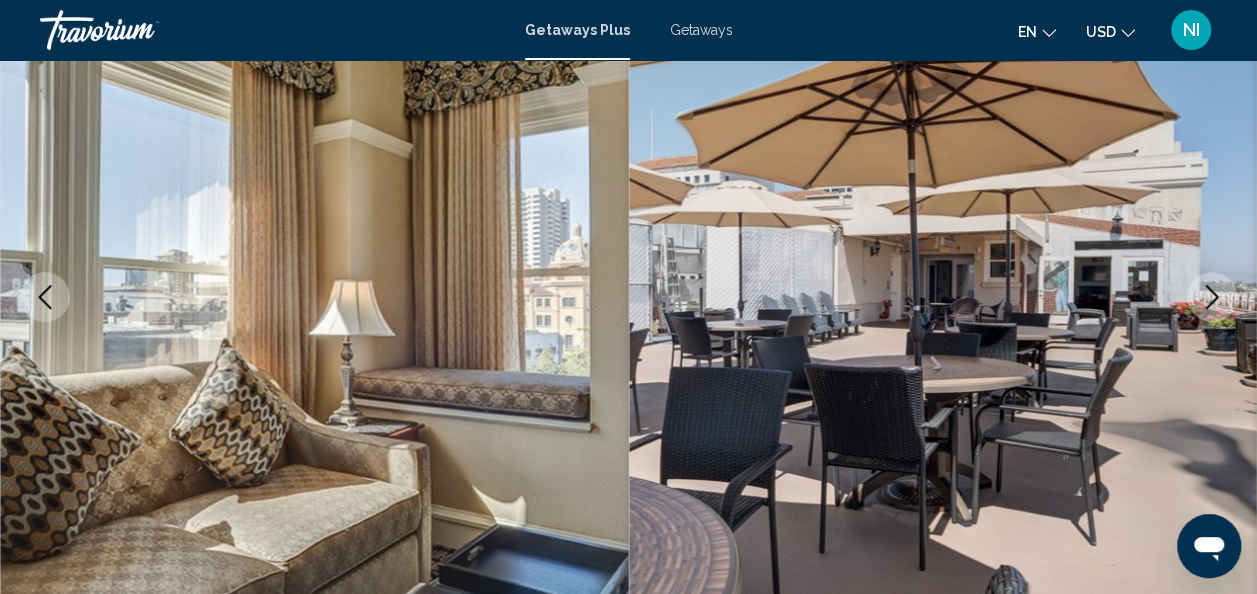 click 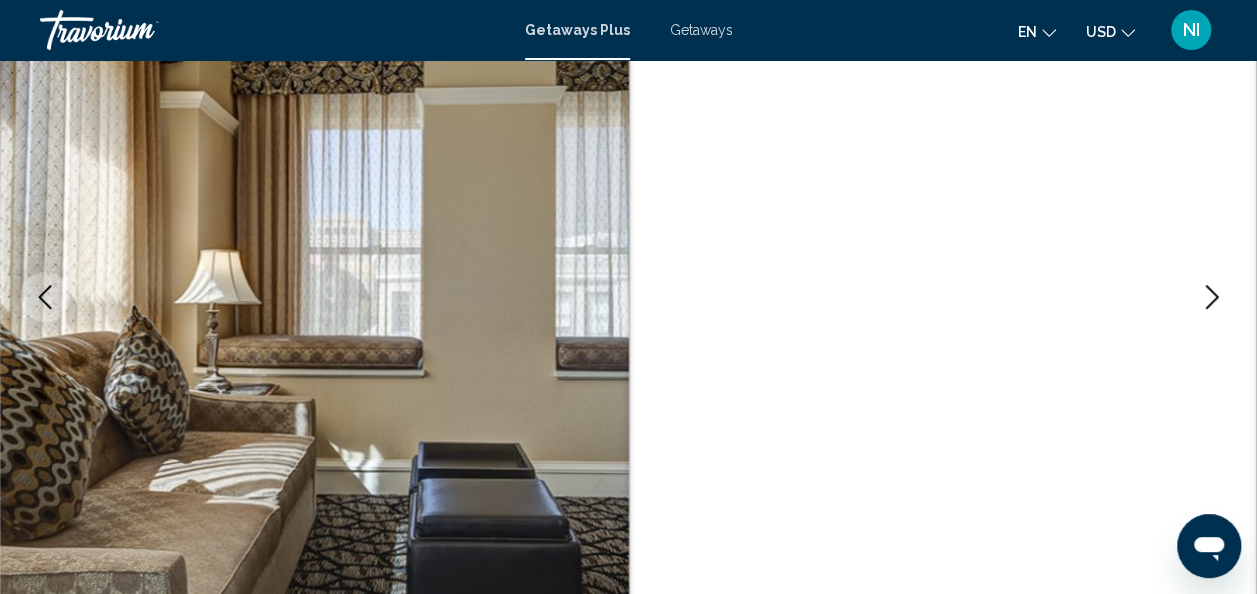 click 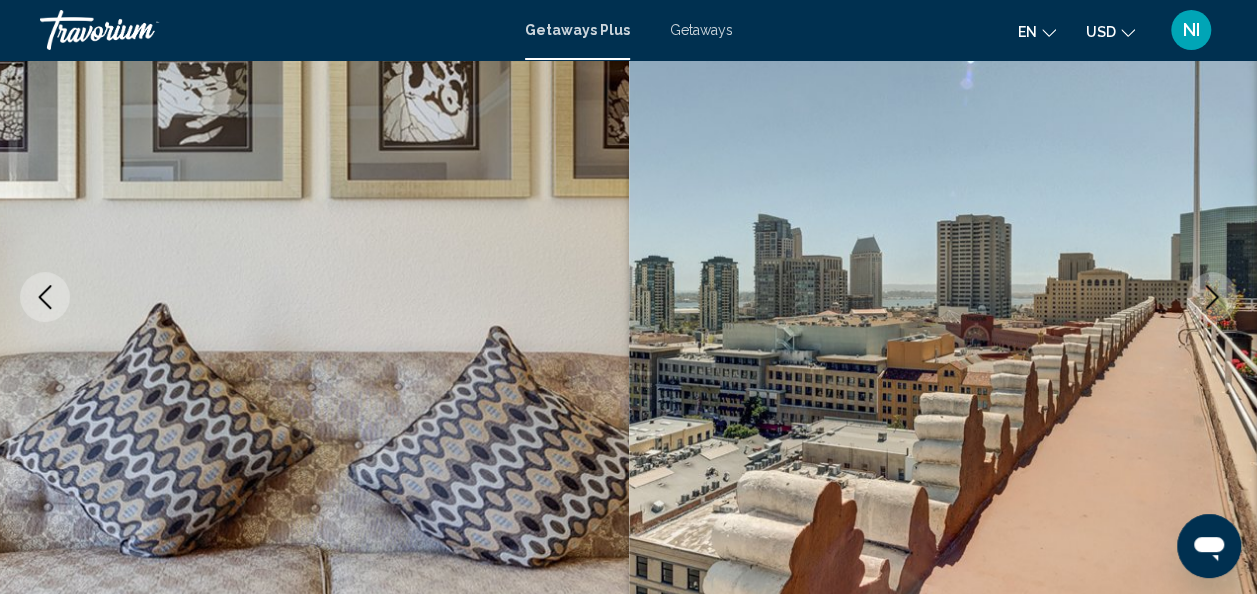 click 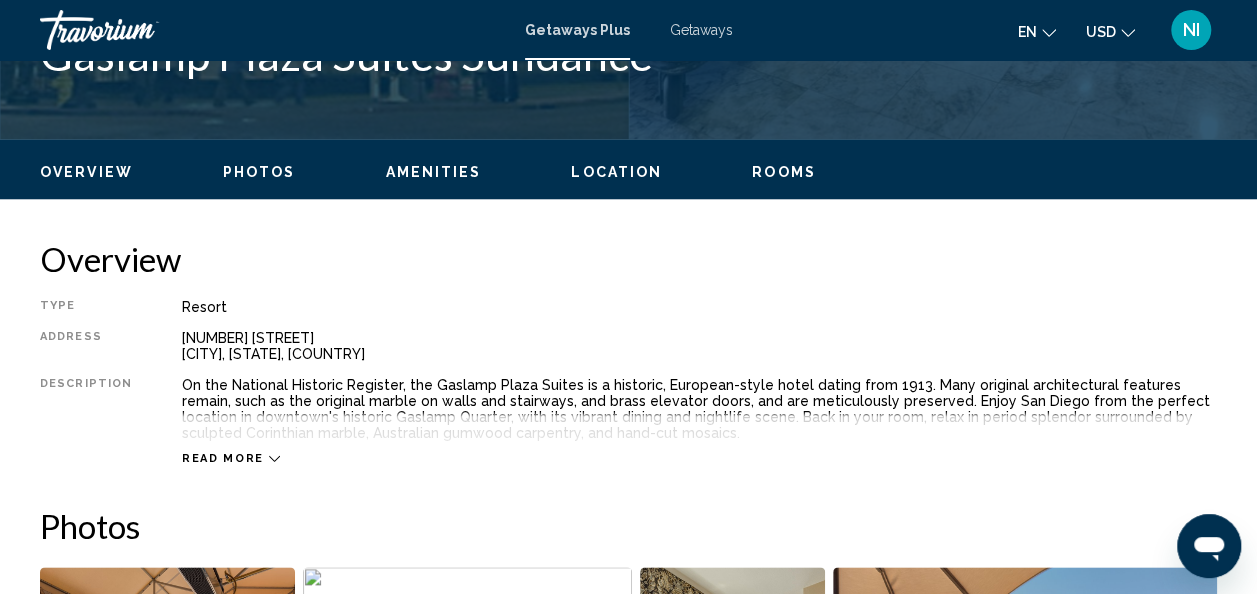 scroll, scrollTop: 878, scrollLeft: 0, axis: vertical 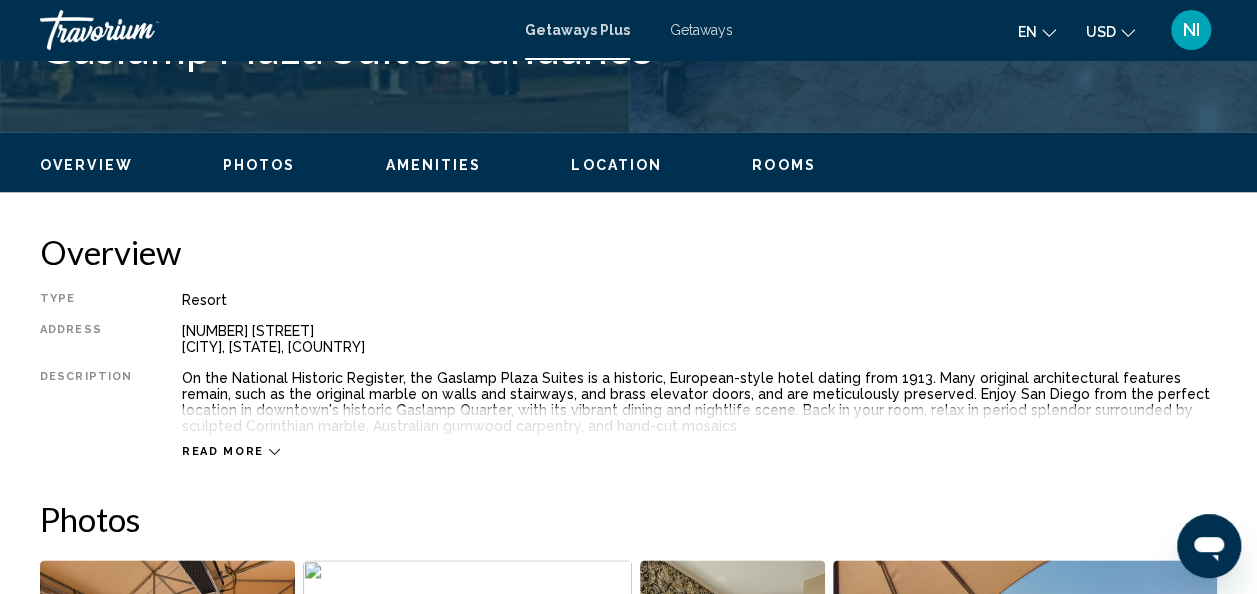 click on "Read more" at bounding box center (231, 451) 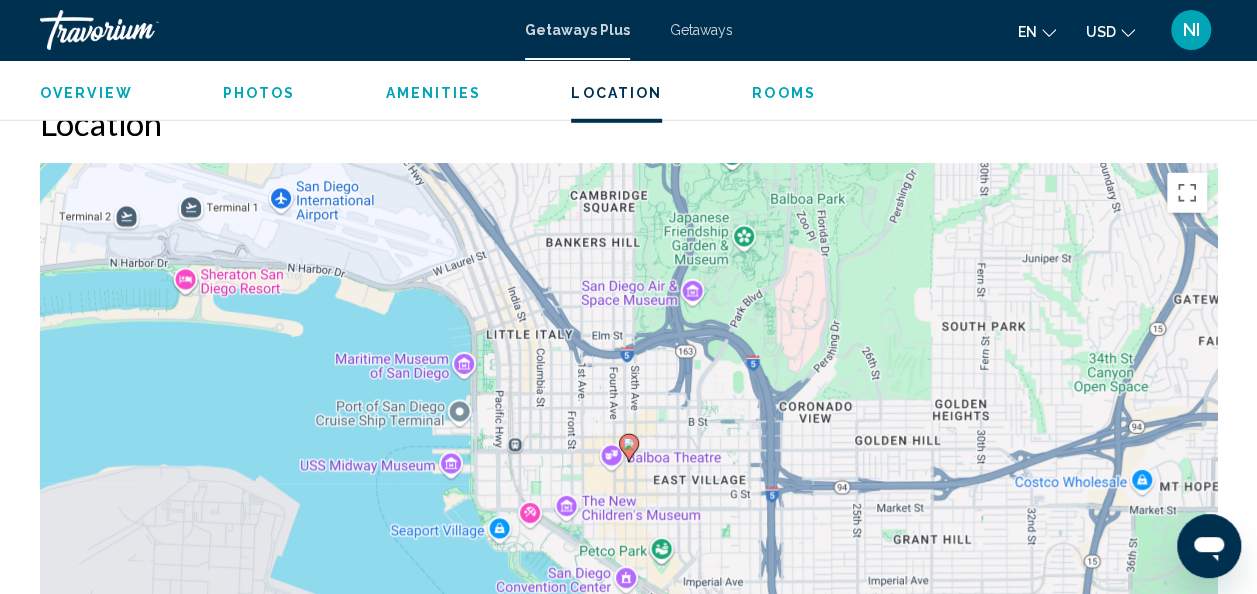 scroll, scrollTop: 2878, scrollLeft: 0, axis: vertical 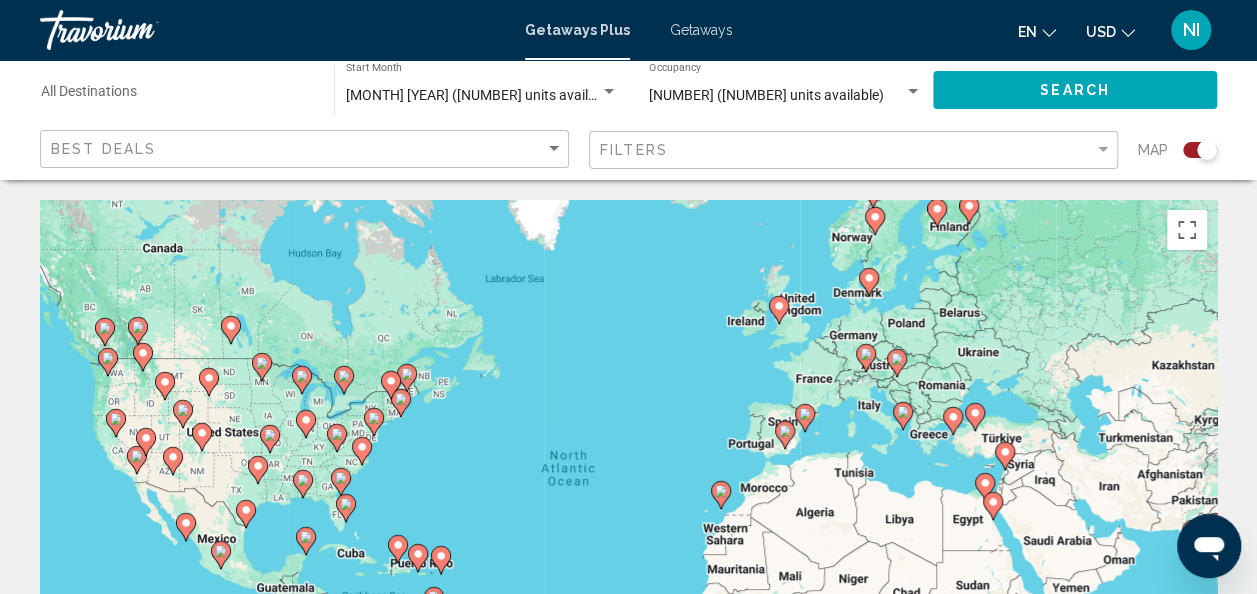click 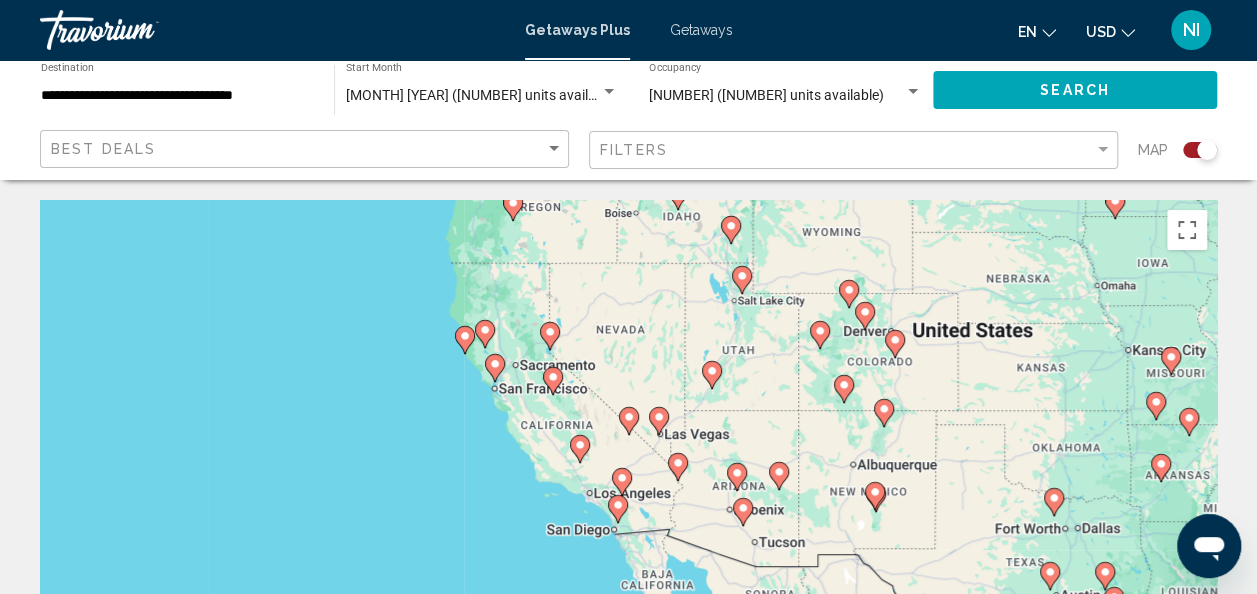click 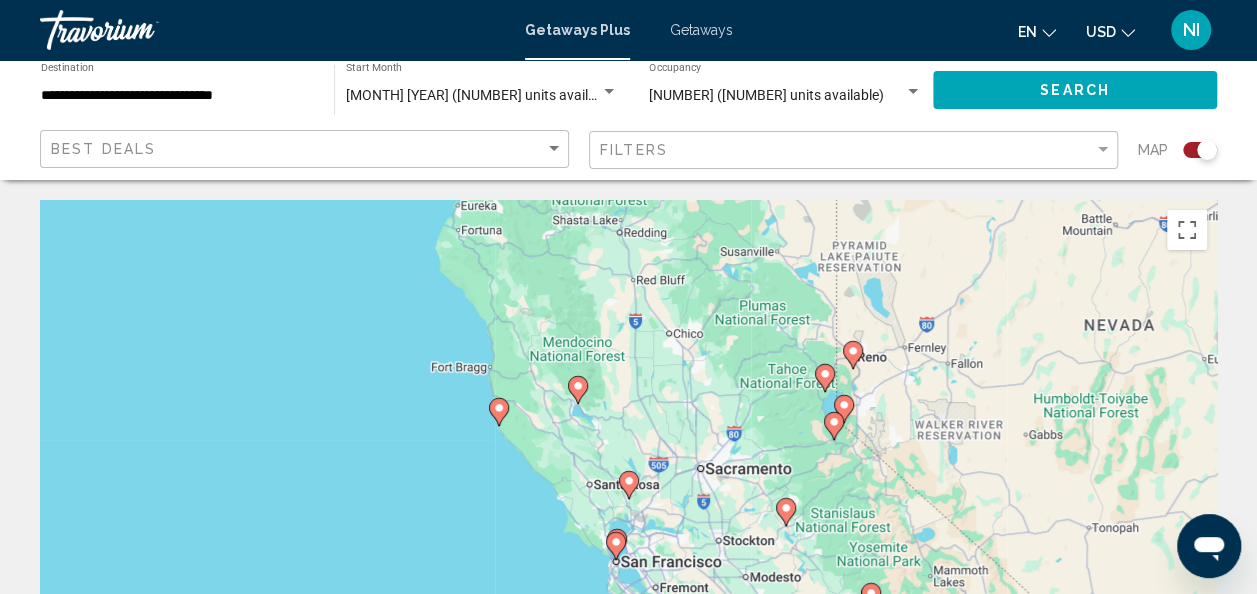 click 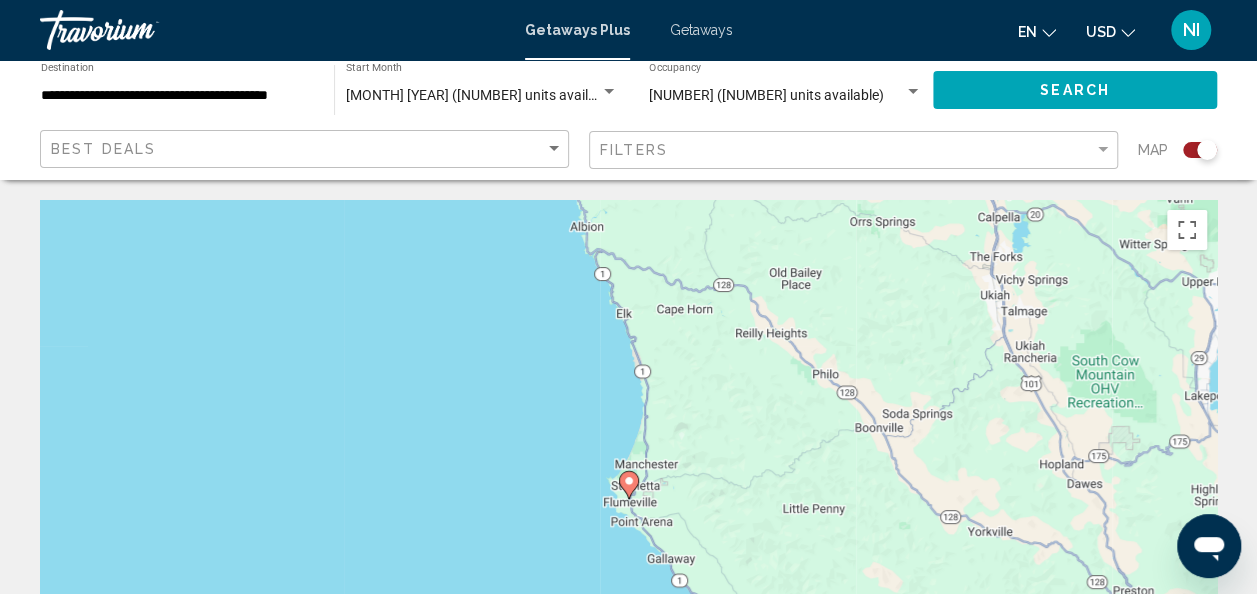 click 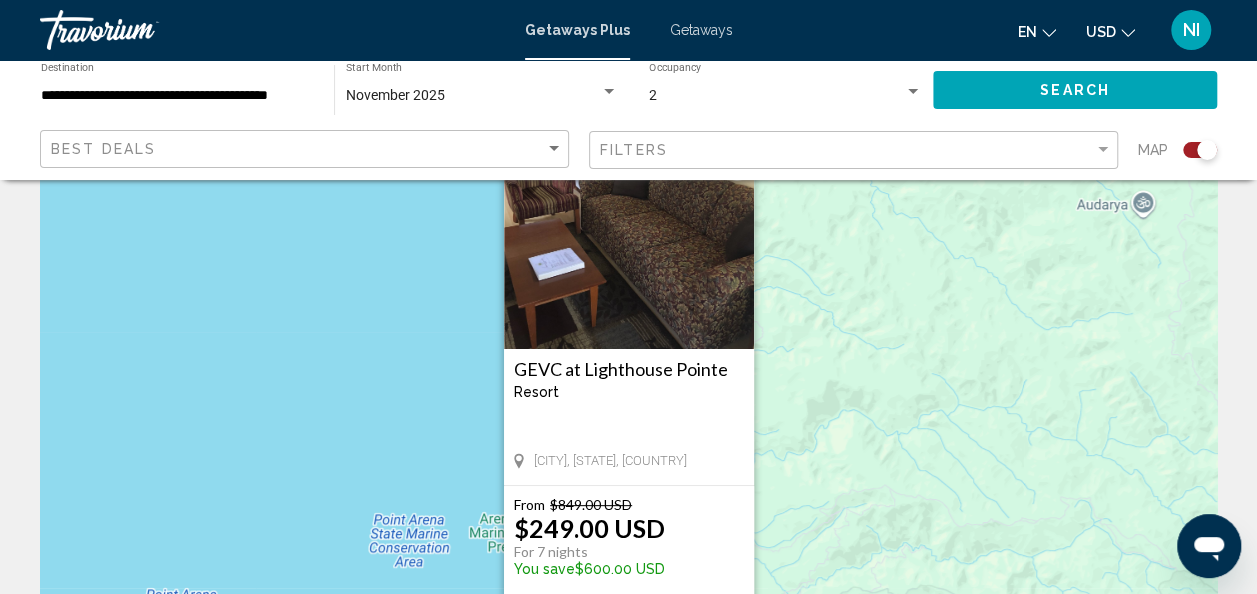 scroll, scrollTop: 120, scrollLeft: 0, axis: vertical 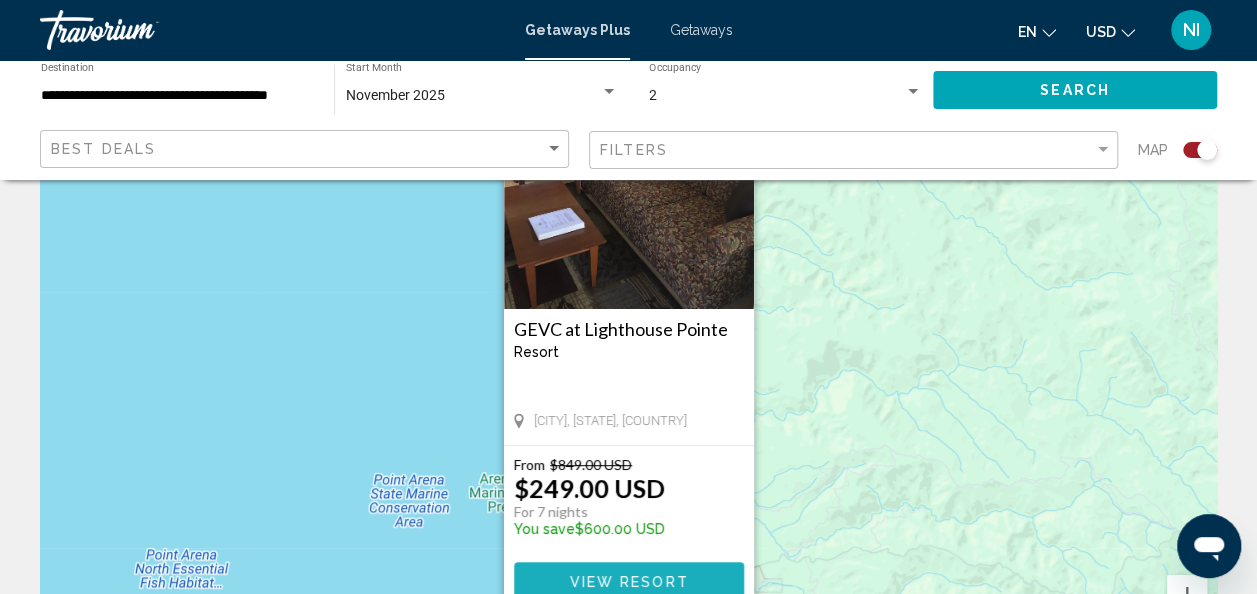 click on "View Resort" at bounding box center [628, 581] 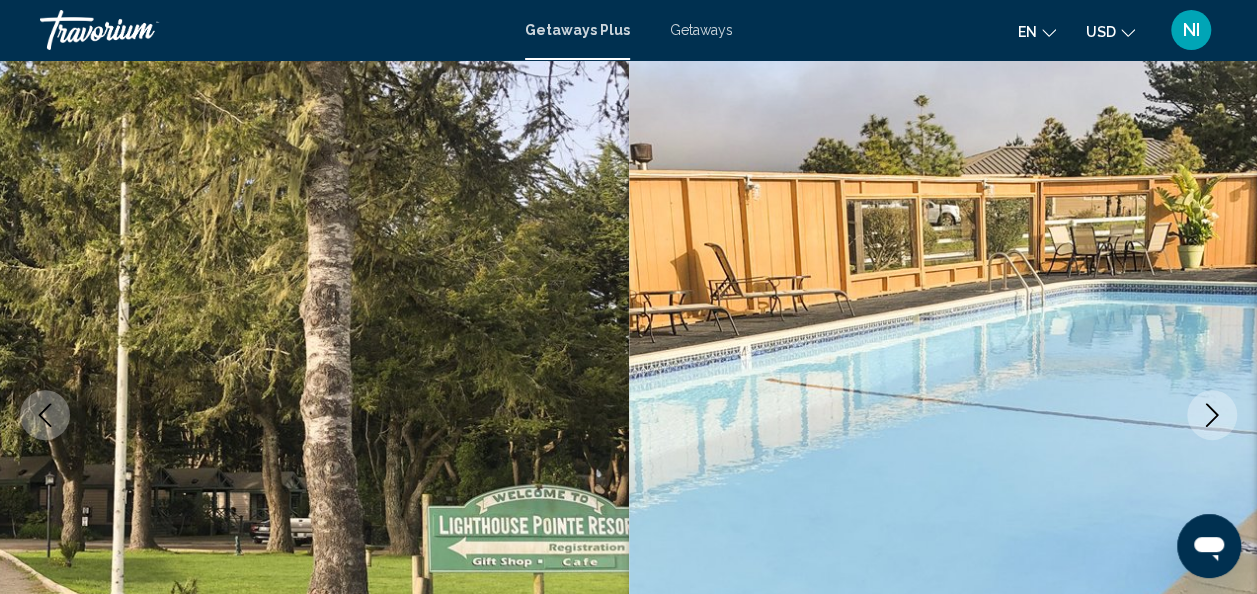 scroll, scrollTop: 238, scrollLeft: 0, axis: vertical 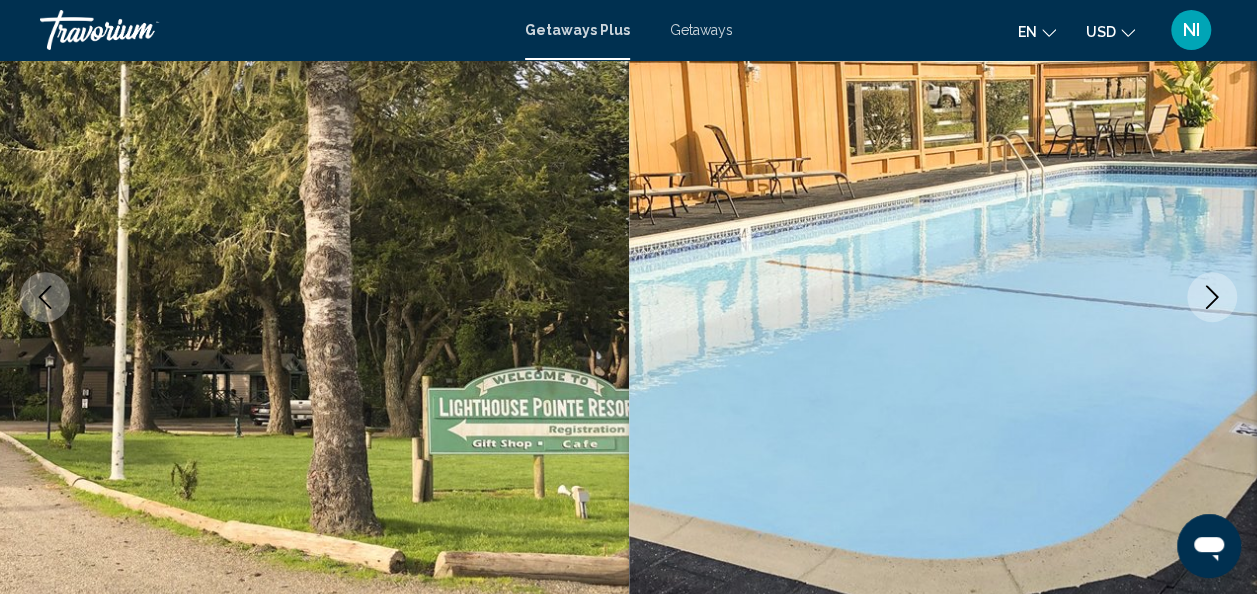 click 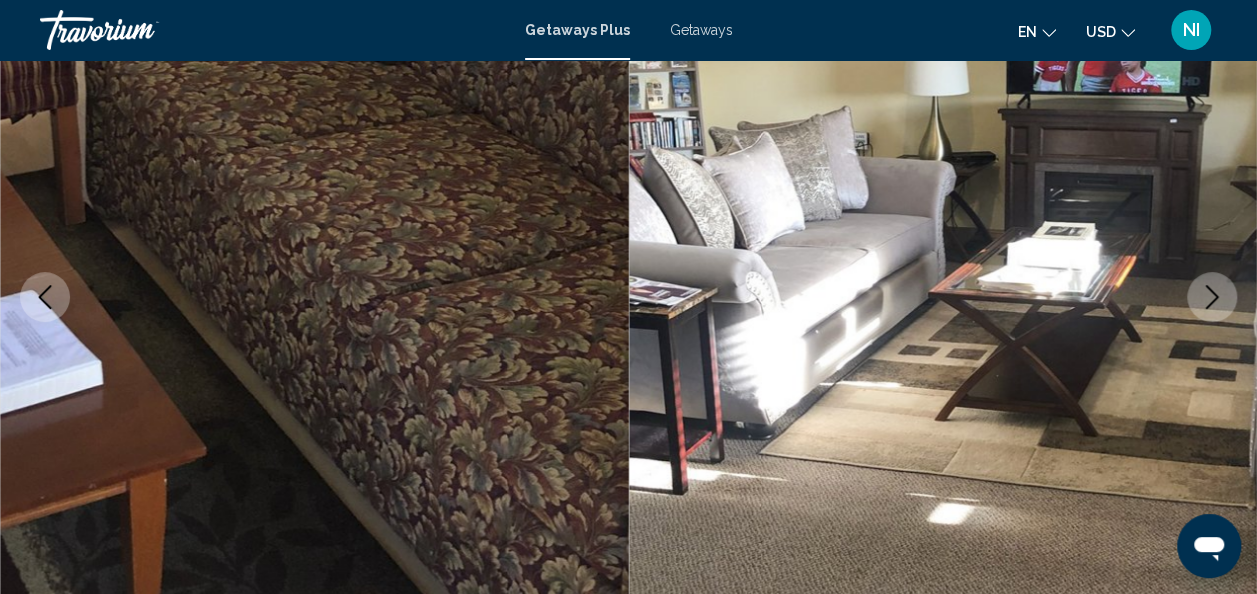 click 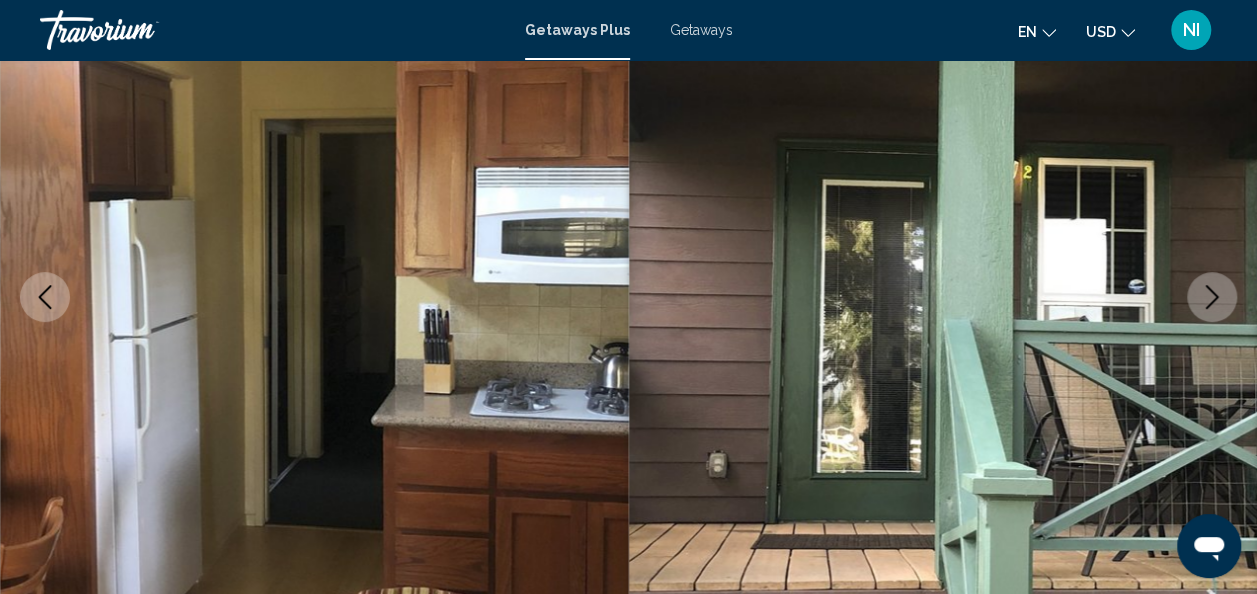 click 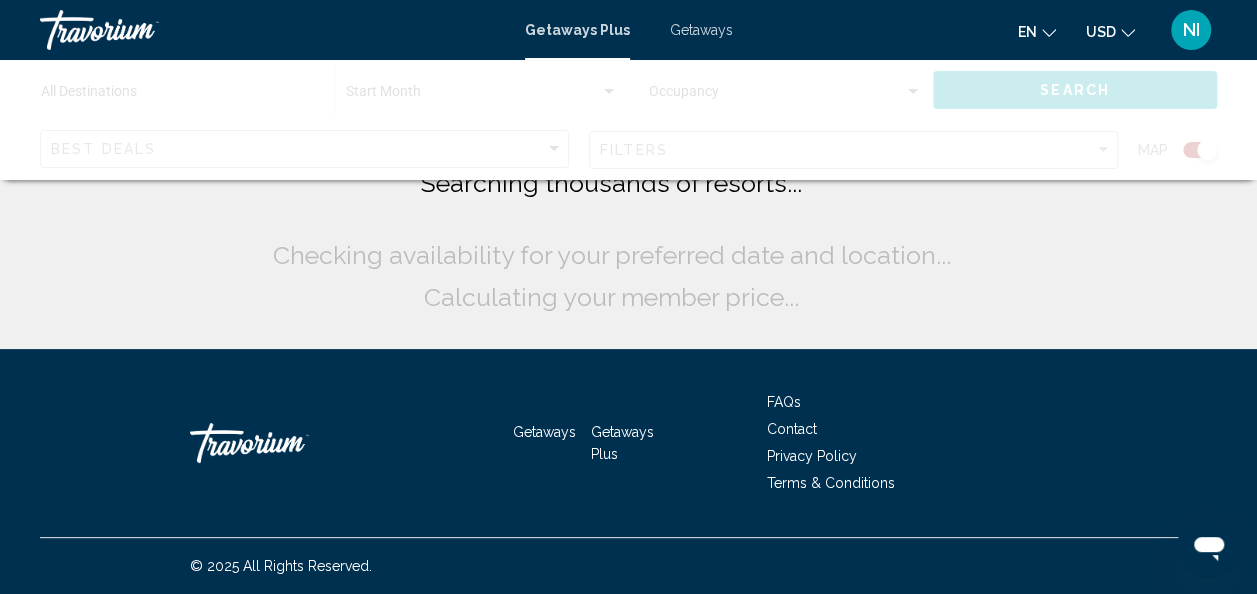 scroll, scrollTop: 0, scrollLeft: 0, axis: both 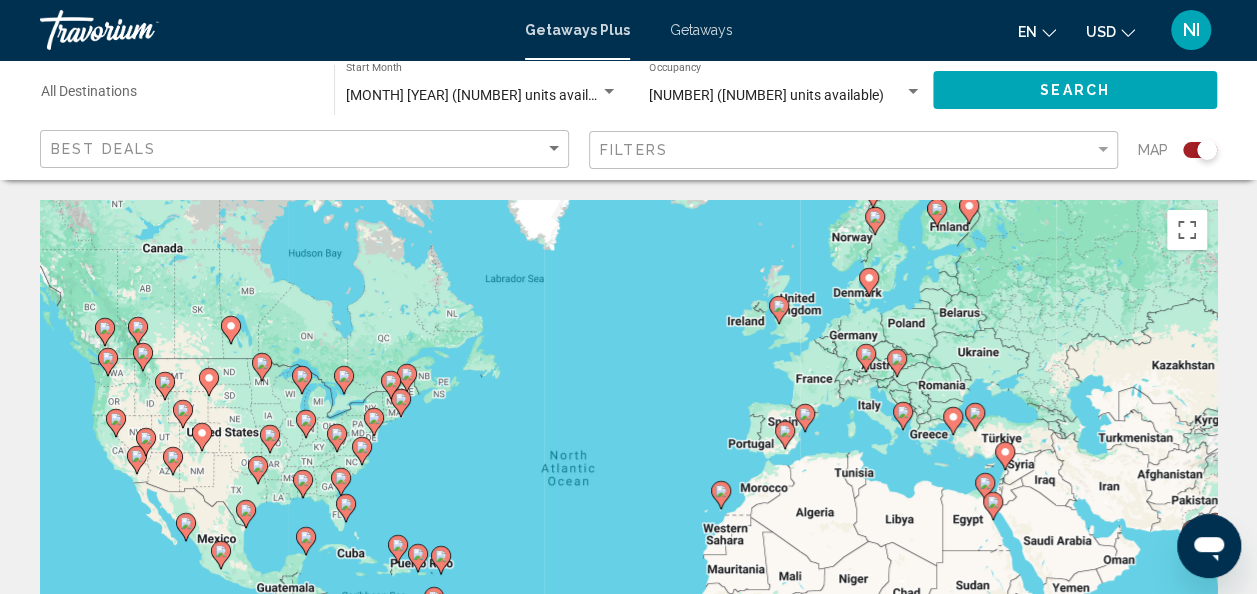 click 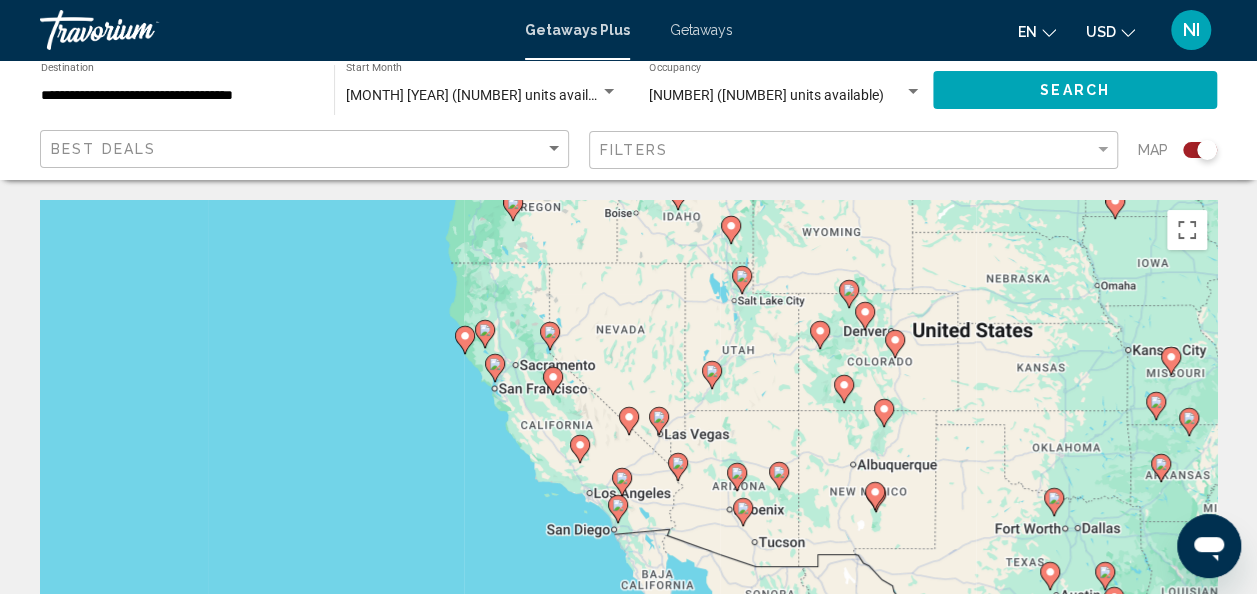 click 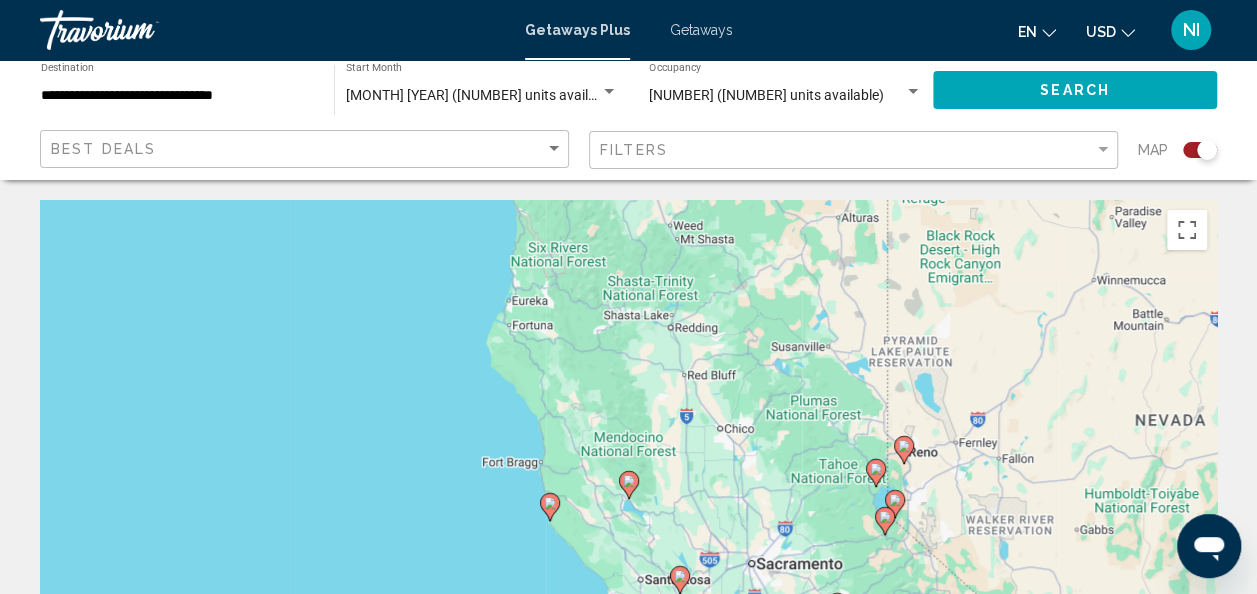 click 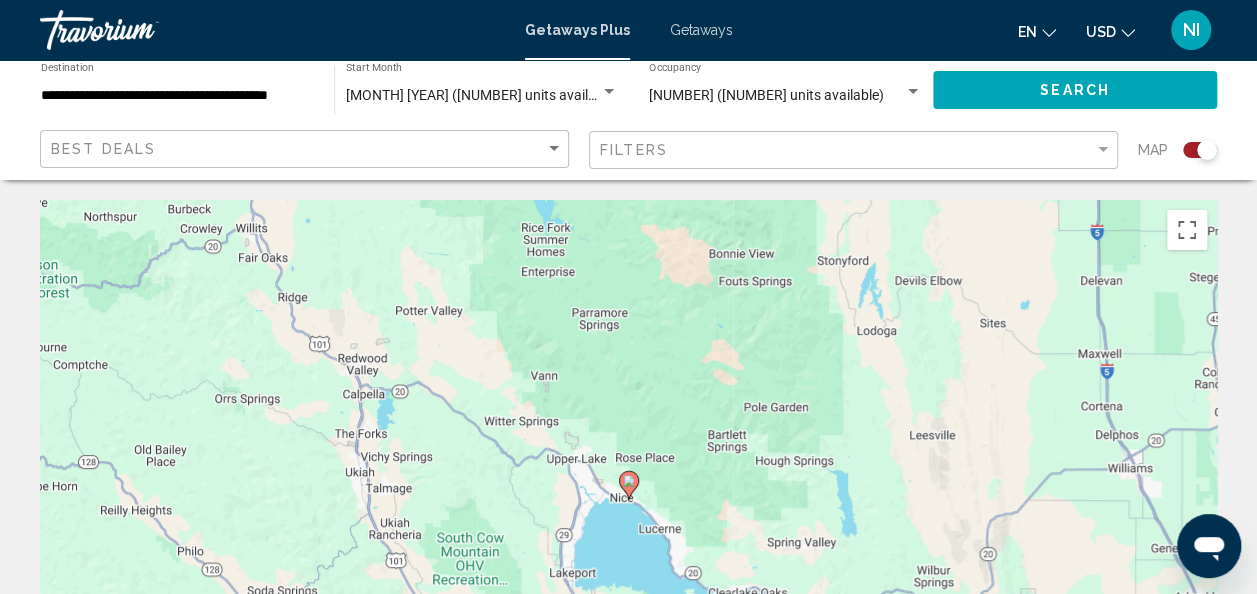 click 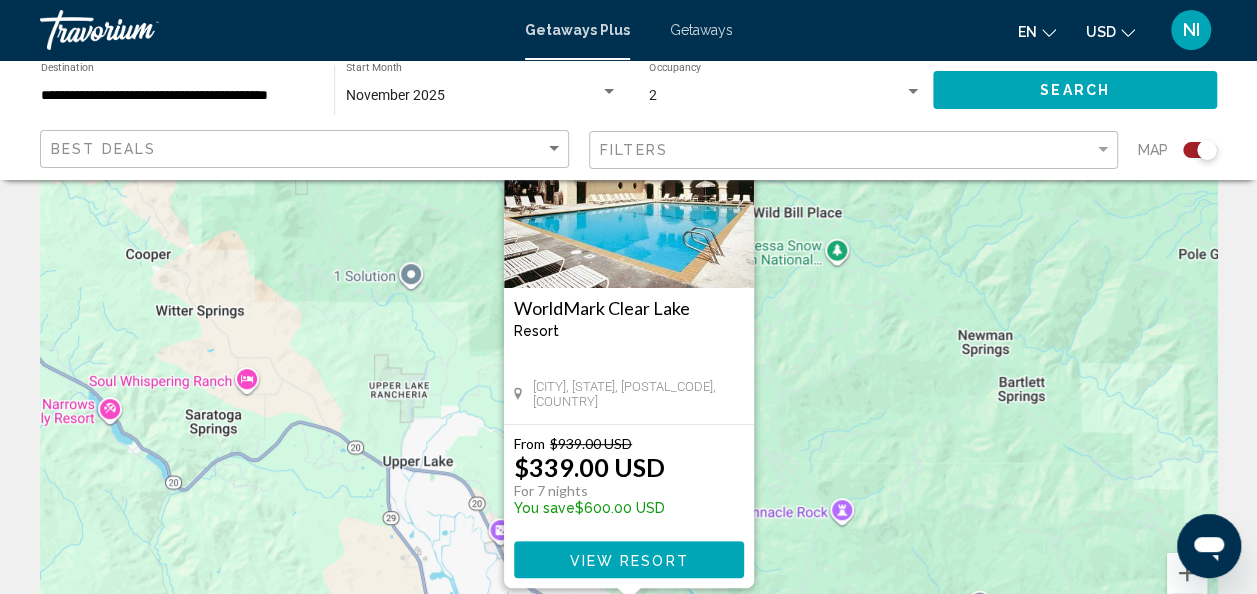 scroll, scrollTop: 160, scrollLeft: 0, axis: vertical 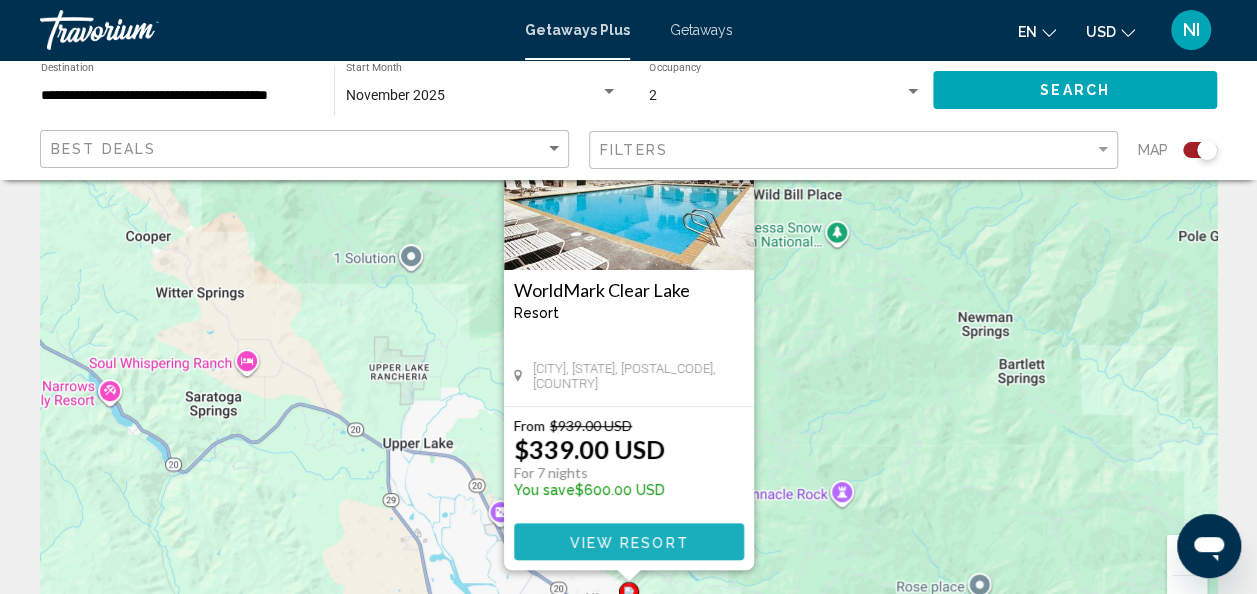 click on "View Resort" at bounding box center (628, 541) 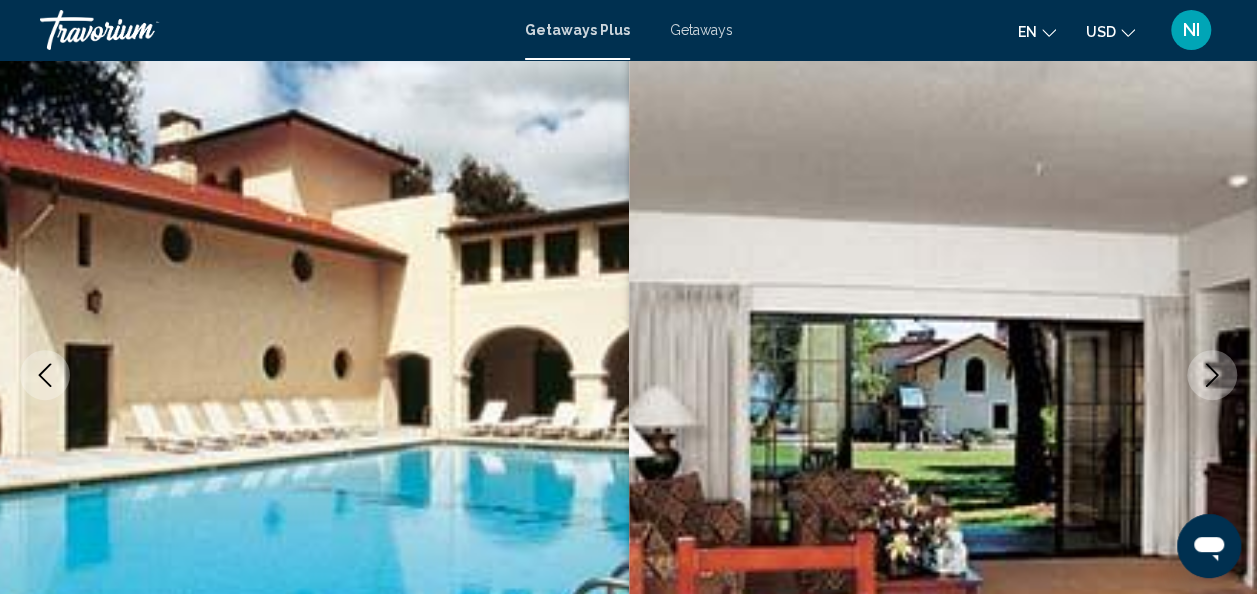 scroll, scrollTop: 238, scrollLeft: 0, axis: vertical 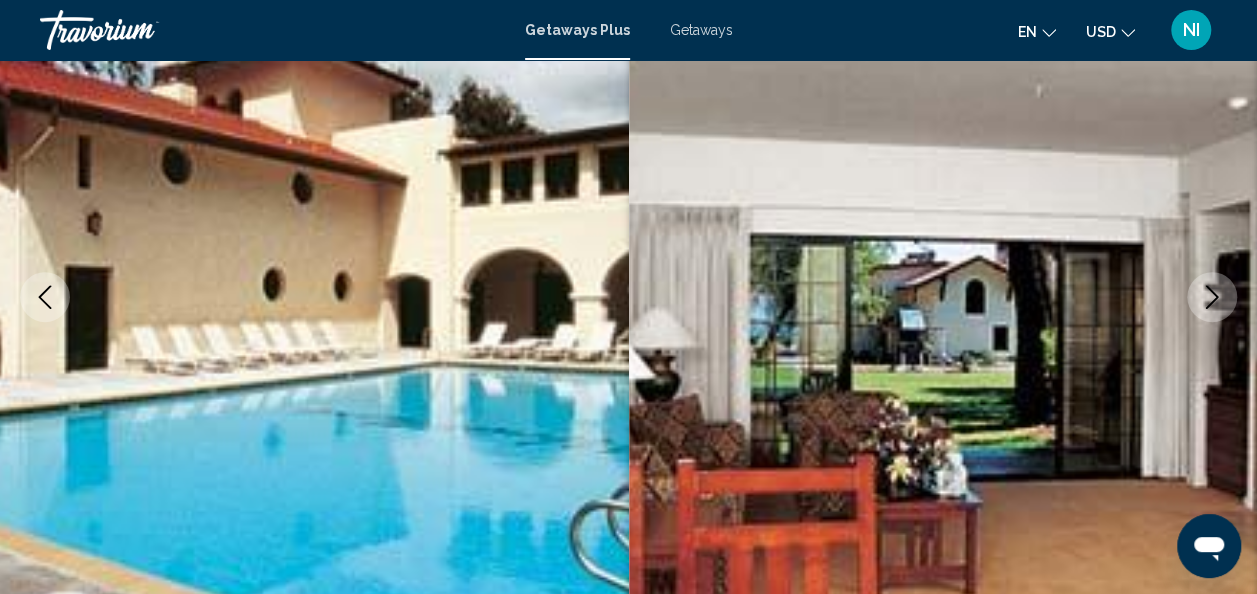 click 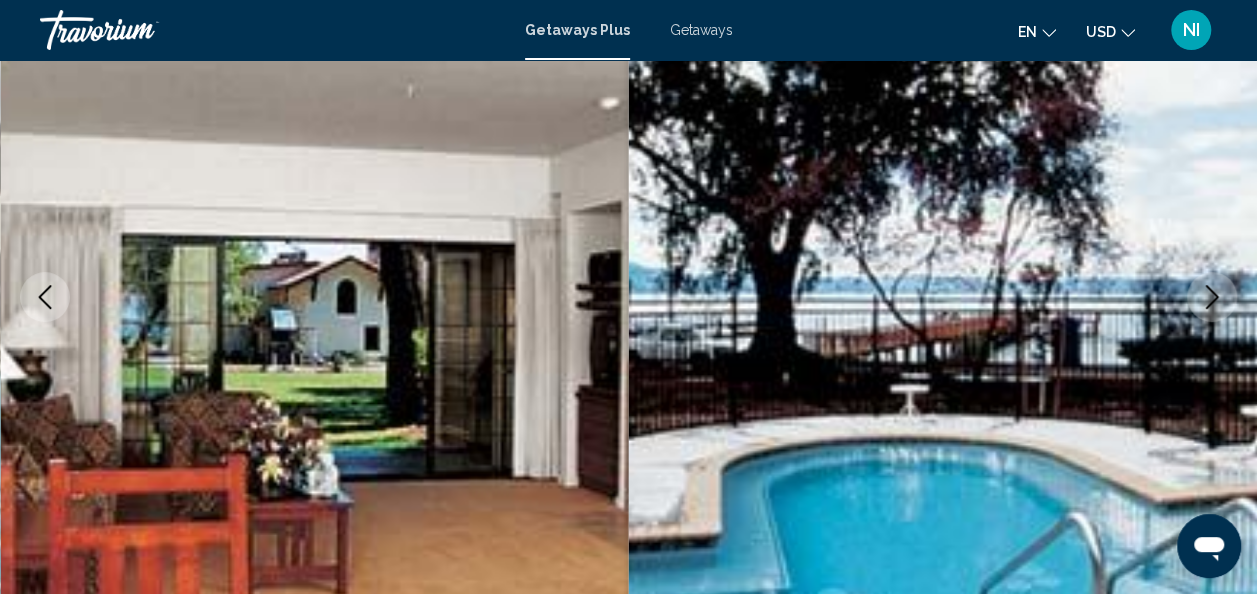 click 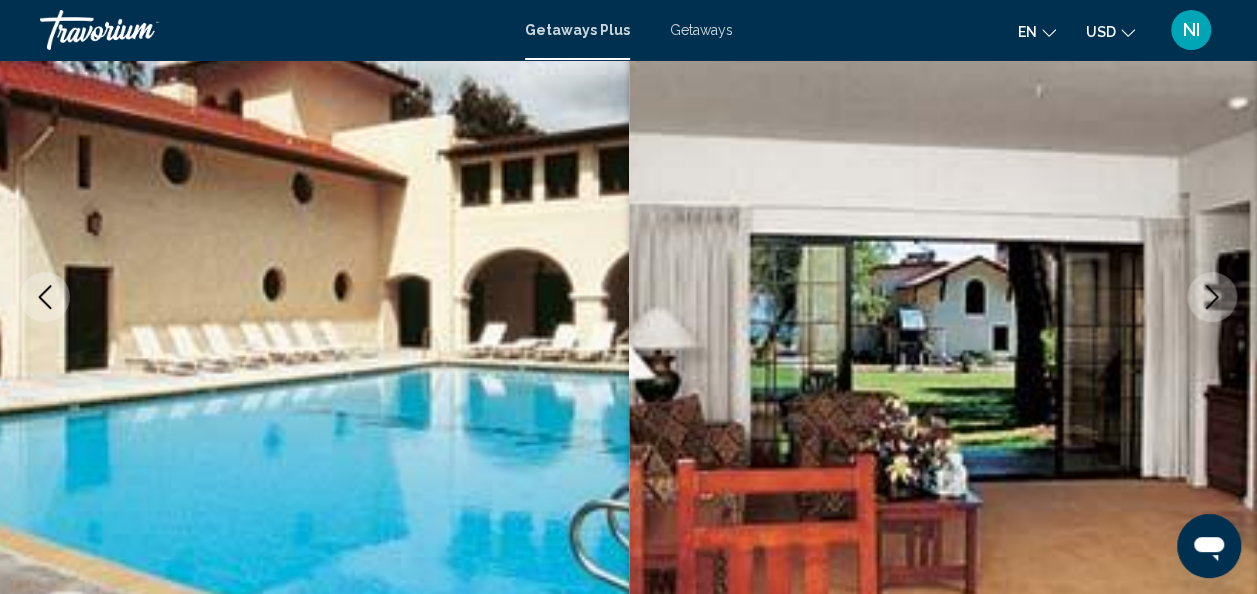 click 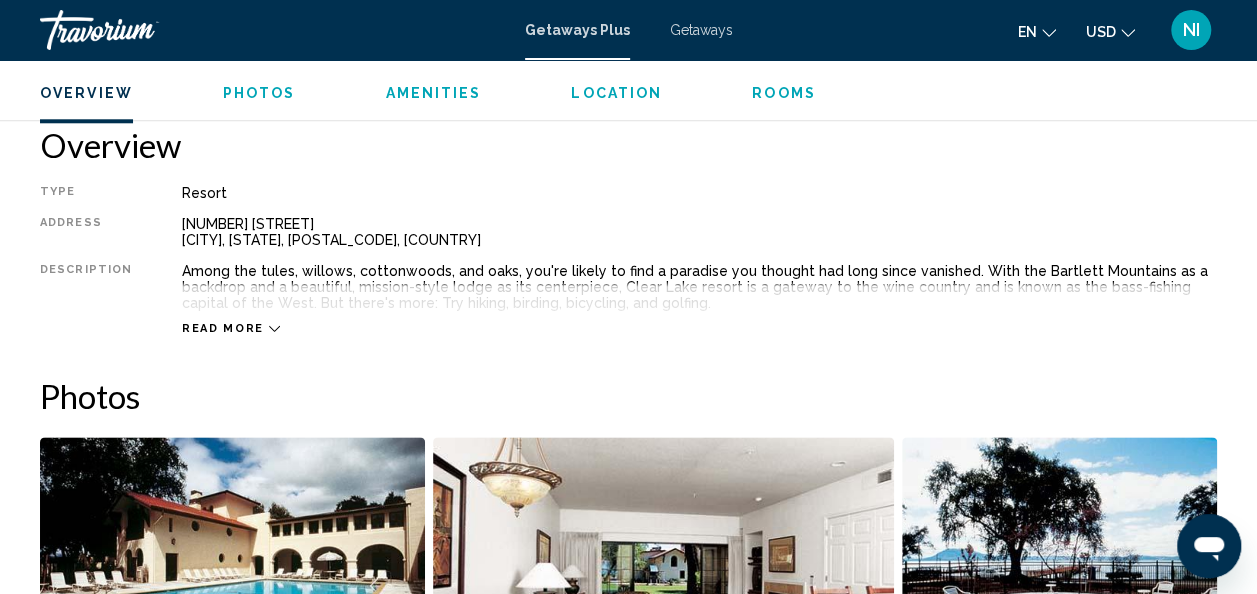 scroll, scrollTop: 998, scrollLeft: 0, axis: vertical 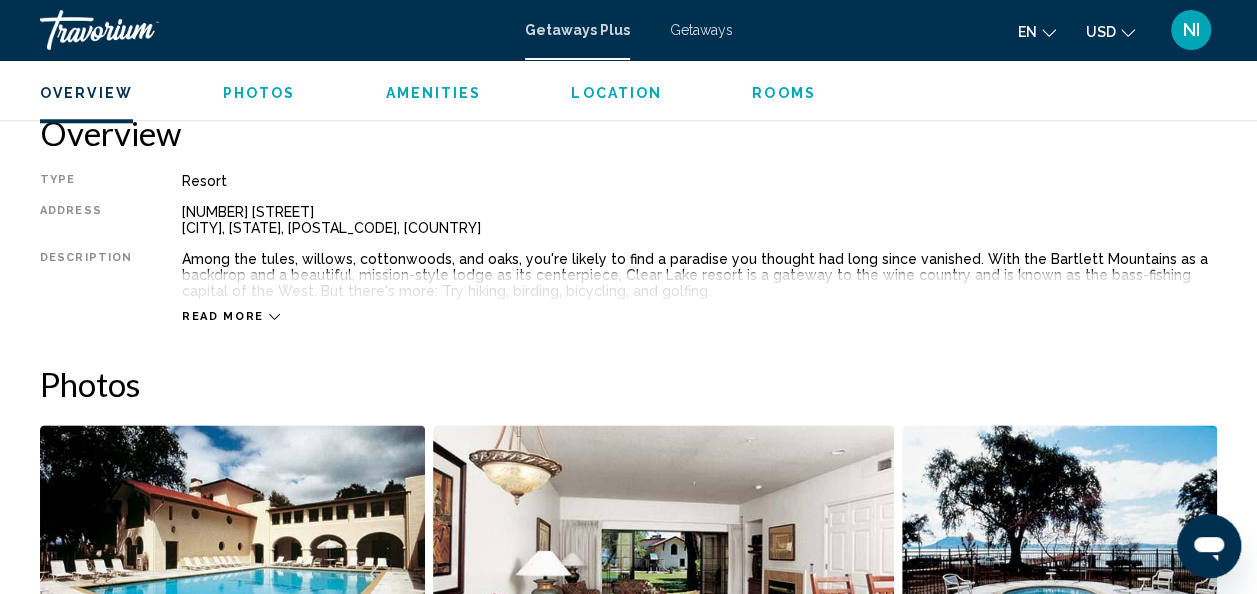 click on "Read more" at bounding box center [223, 316] 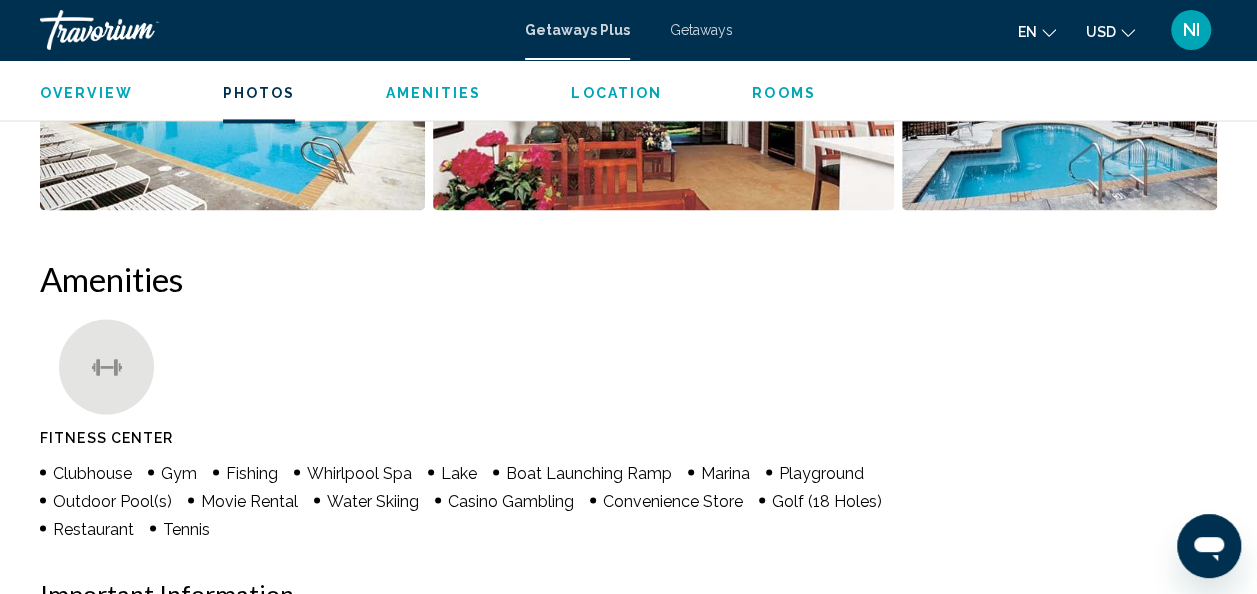 scroll, scrollTop: 1490, scrollLeft: 0, axis: vertical 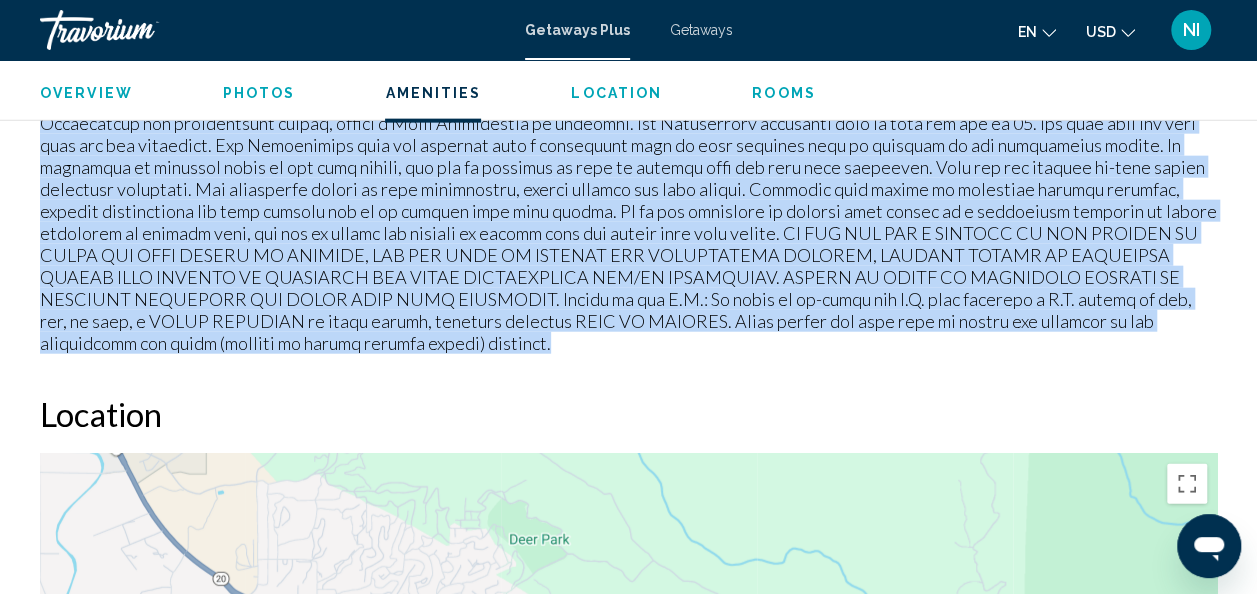 drag, startPoint x: 29, startPoint y: 196, endPoint x: 1064, endPoint y: 320, distance: 1042.4016 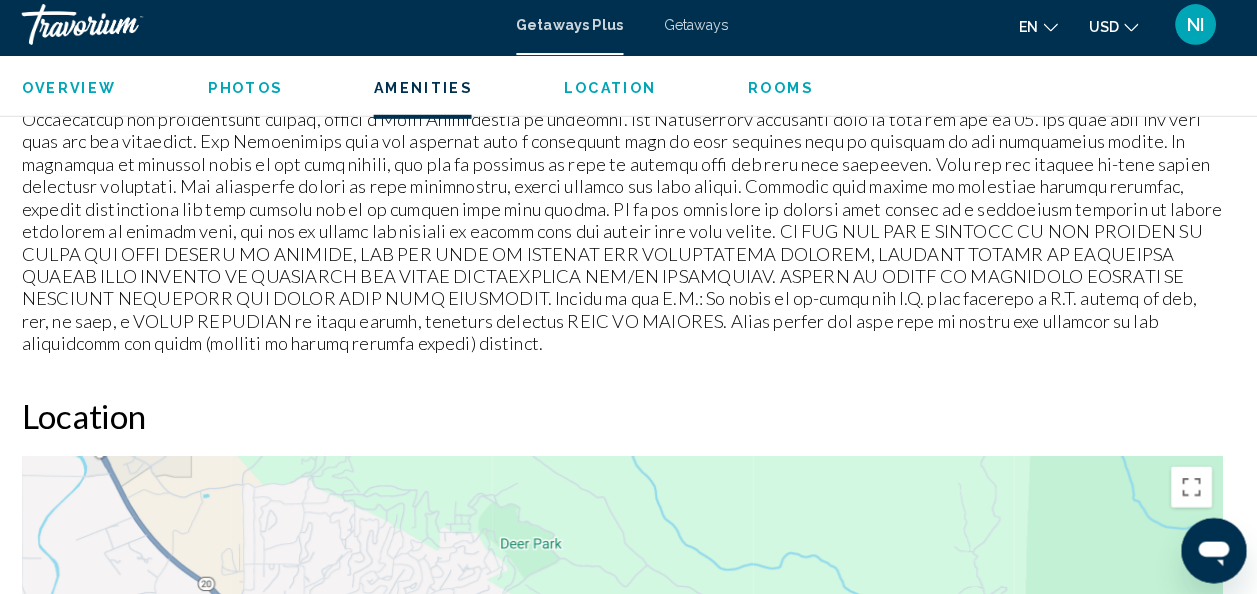 scroll, scrollTop: 2285, scrollLeft: 0, axis: vertical 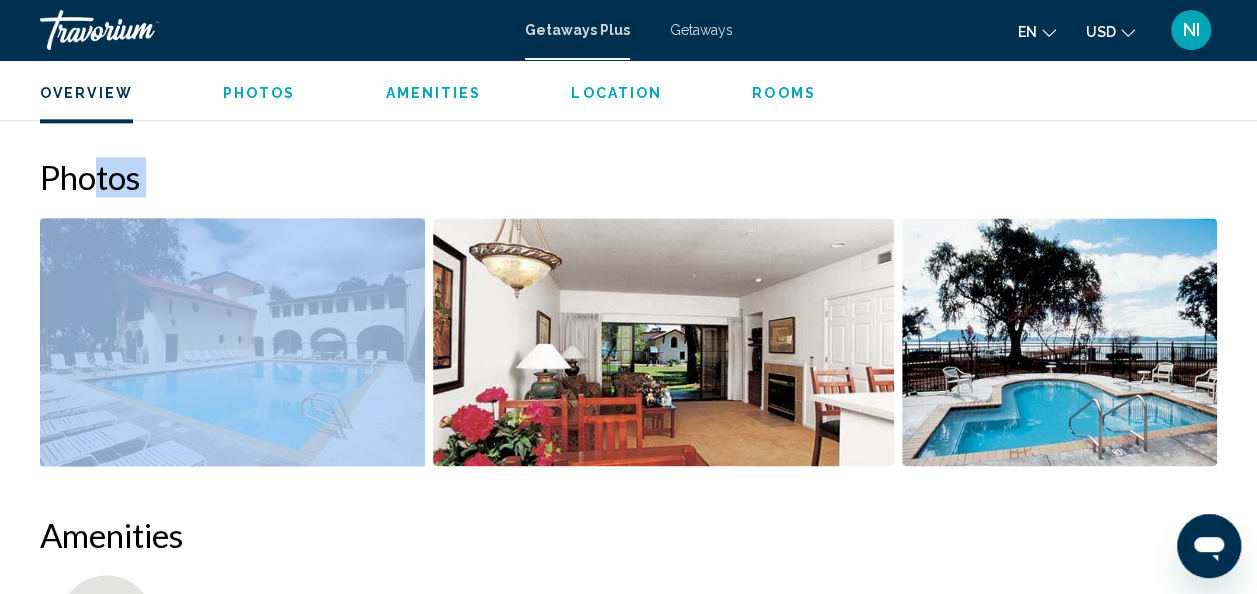 drag, startPoint x: 92, startPoint y: 181, endPoint x: 597, endPoint y: 375, distance: 540.9815 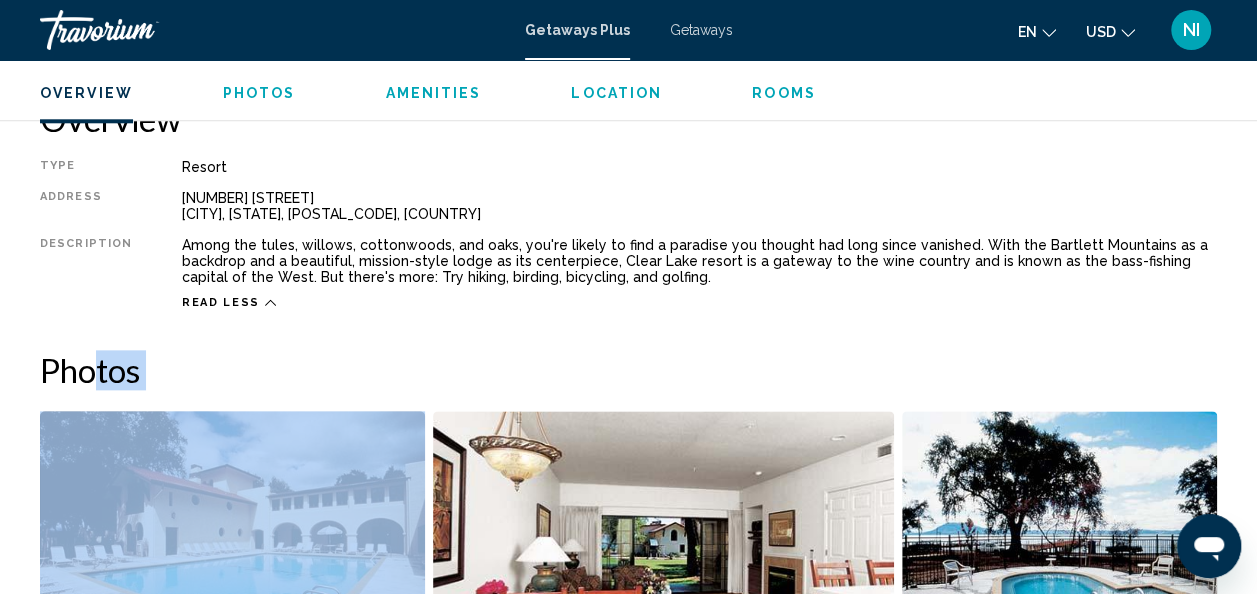 scroll, scrollTop: 990, scrollLeft: 0, axis: vertical 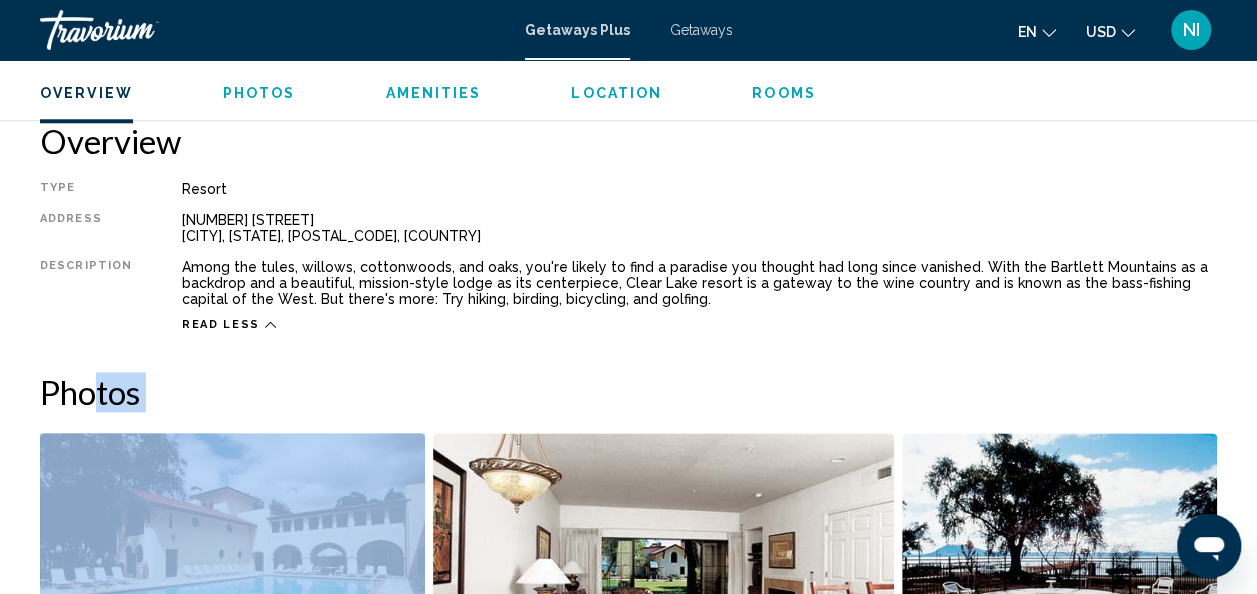 click on "Photos" at bounding box center [628, 392] 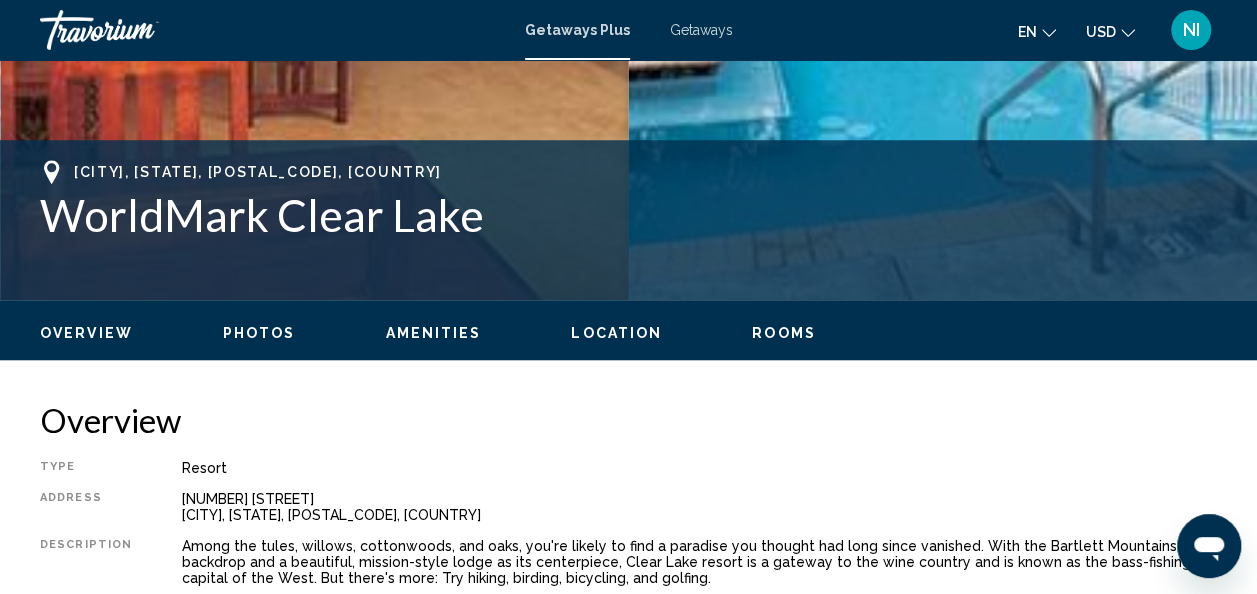 scroll, scrollTop: 670, scrollLeft: 0, axis: vertical 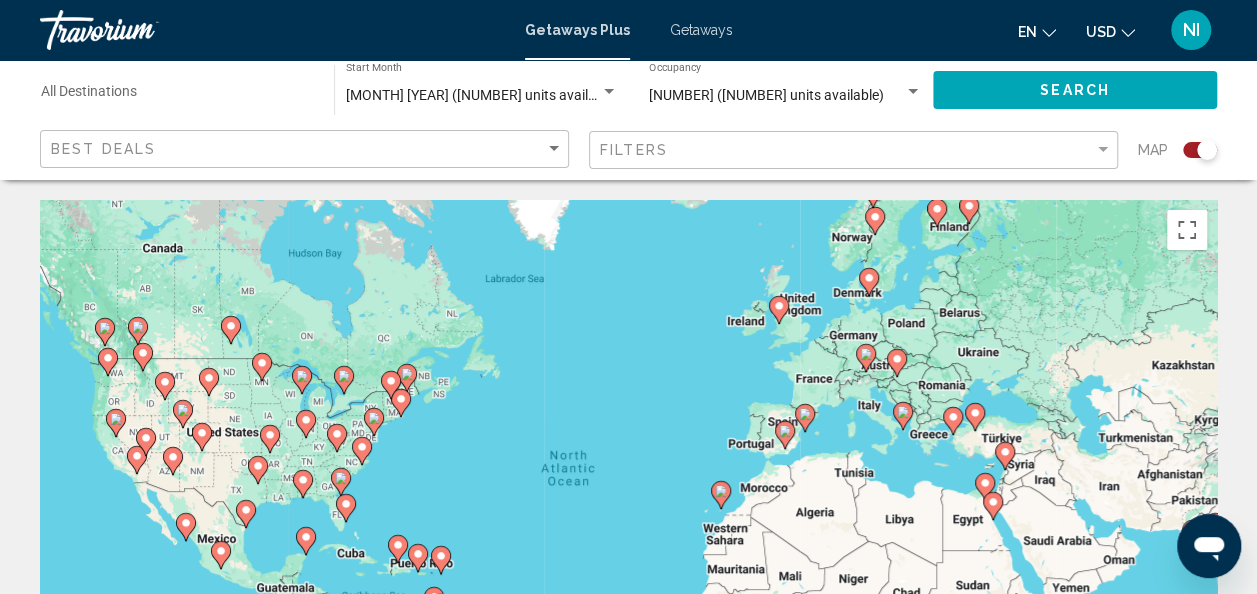click 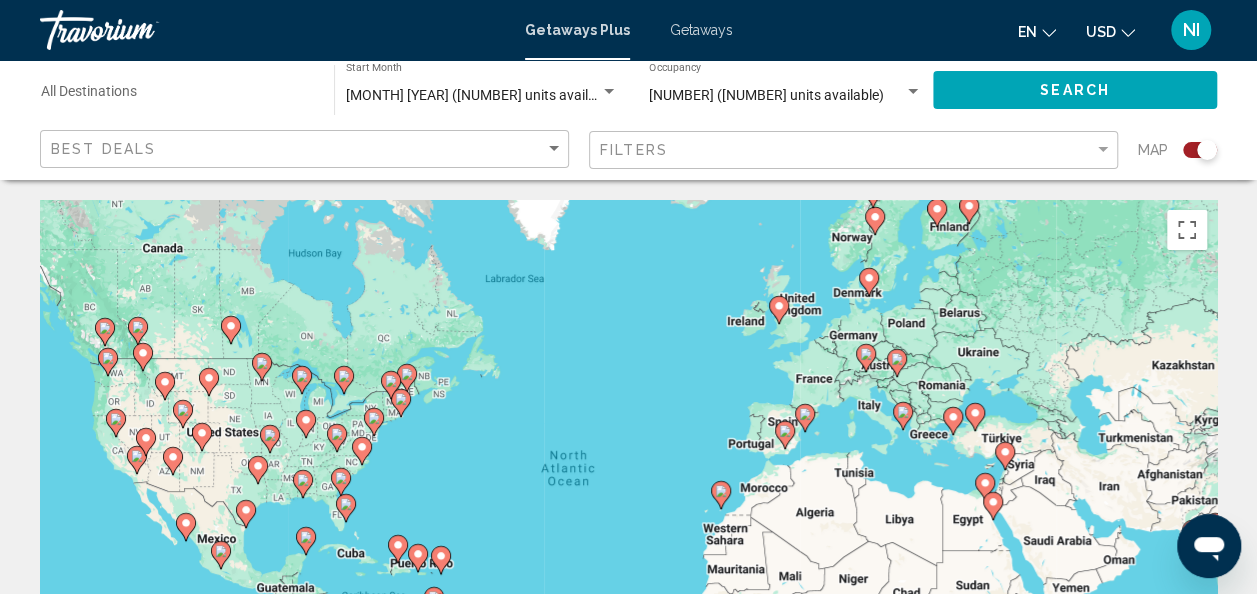 type on "**********" 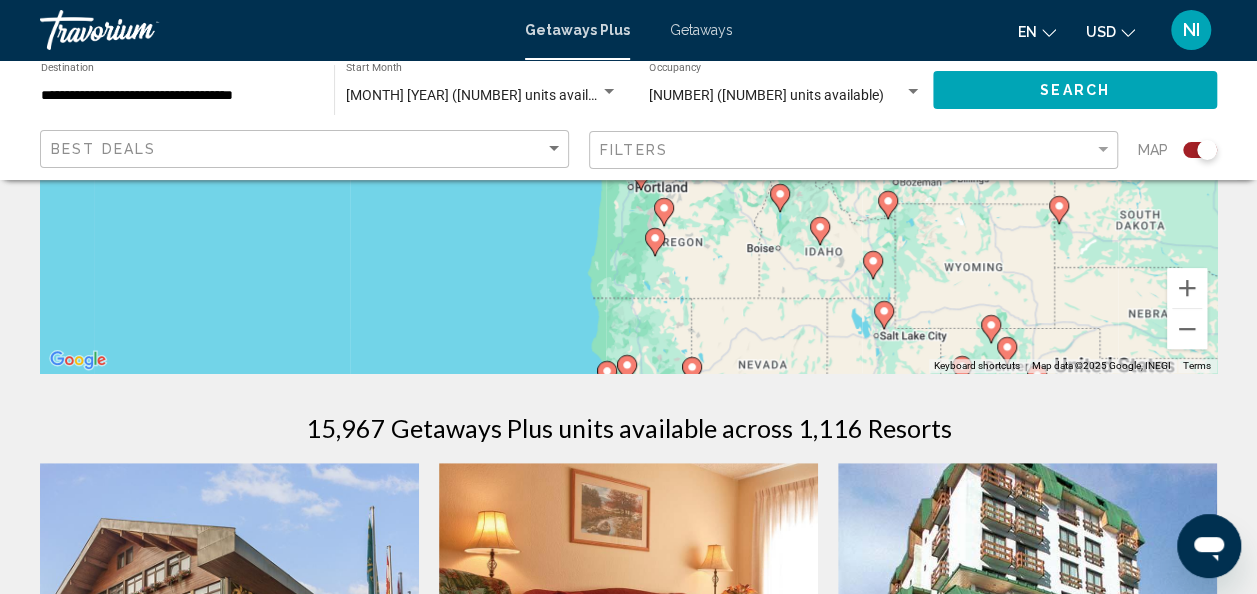 scroll, scrollTop: 334, scrollLeft: 0, axis: vertical 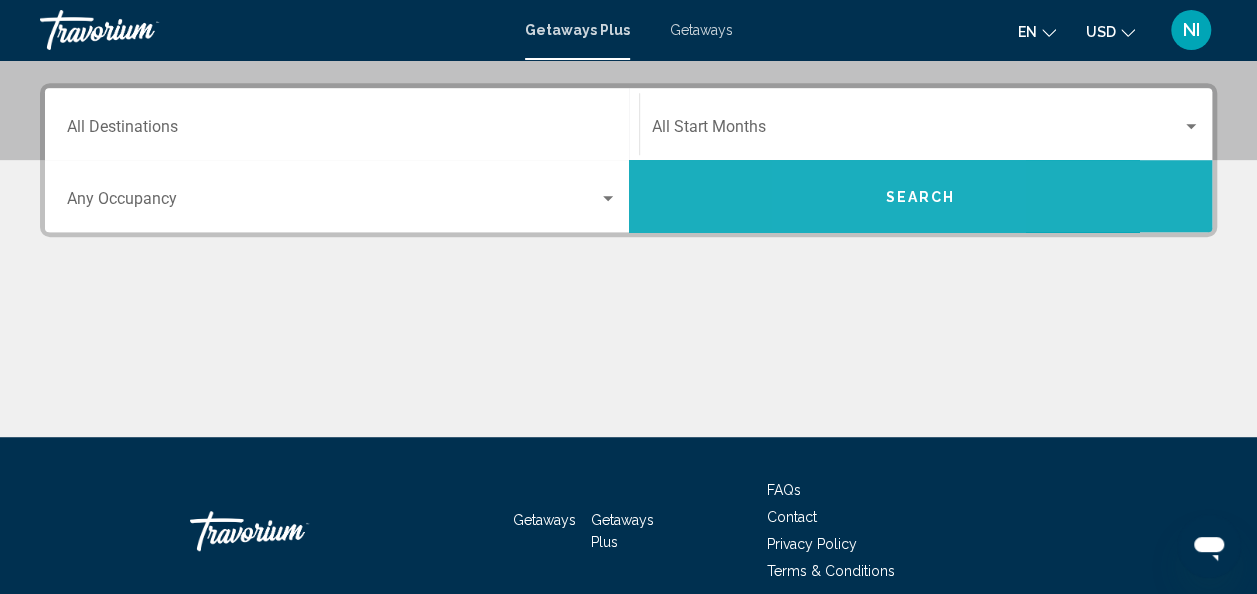 click on "Search" at bounding box center (921, 196) 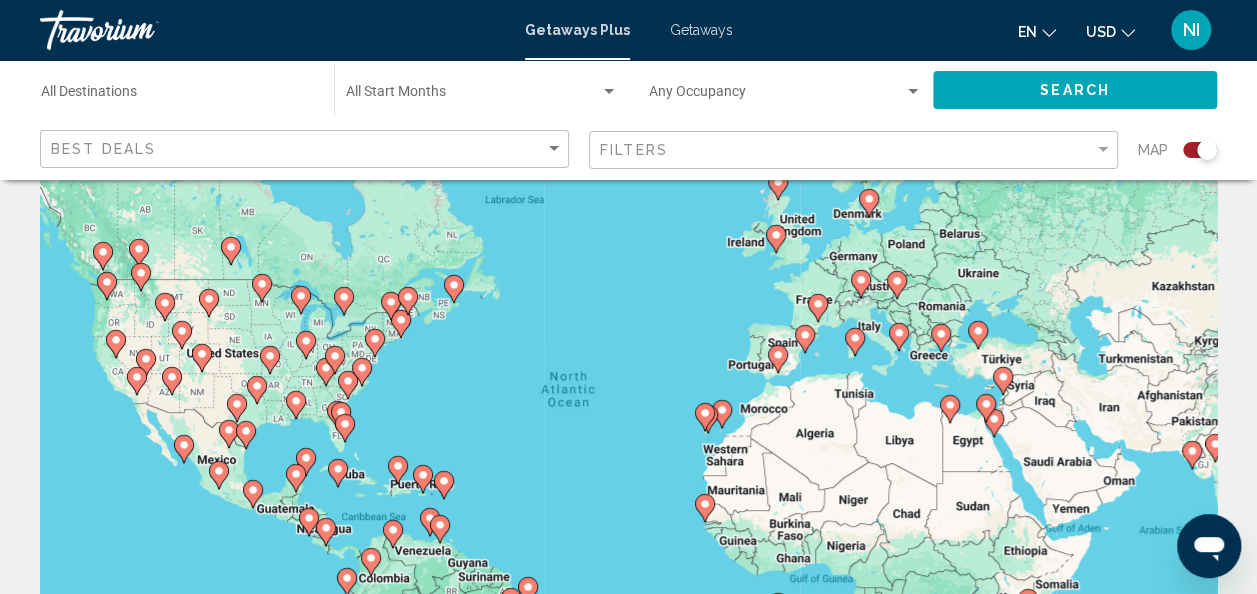 scroll, scrollTop: 39, scrollLeft: 0, axis: vertical 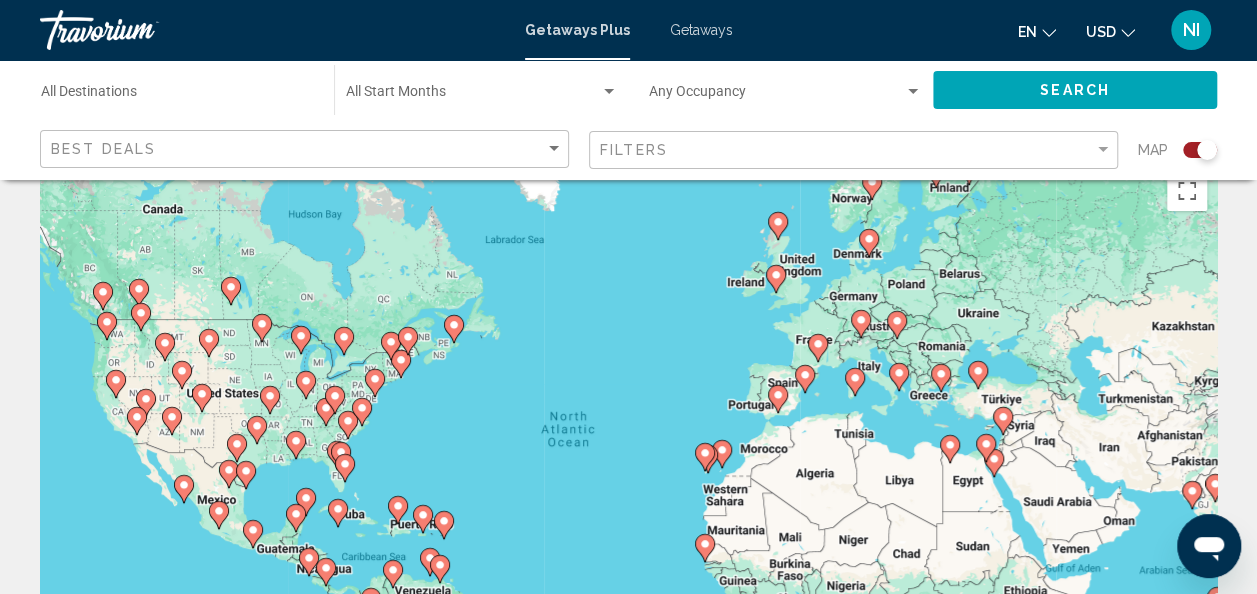 click 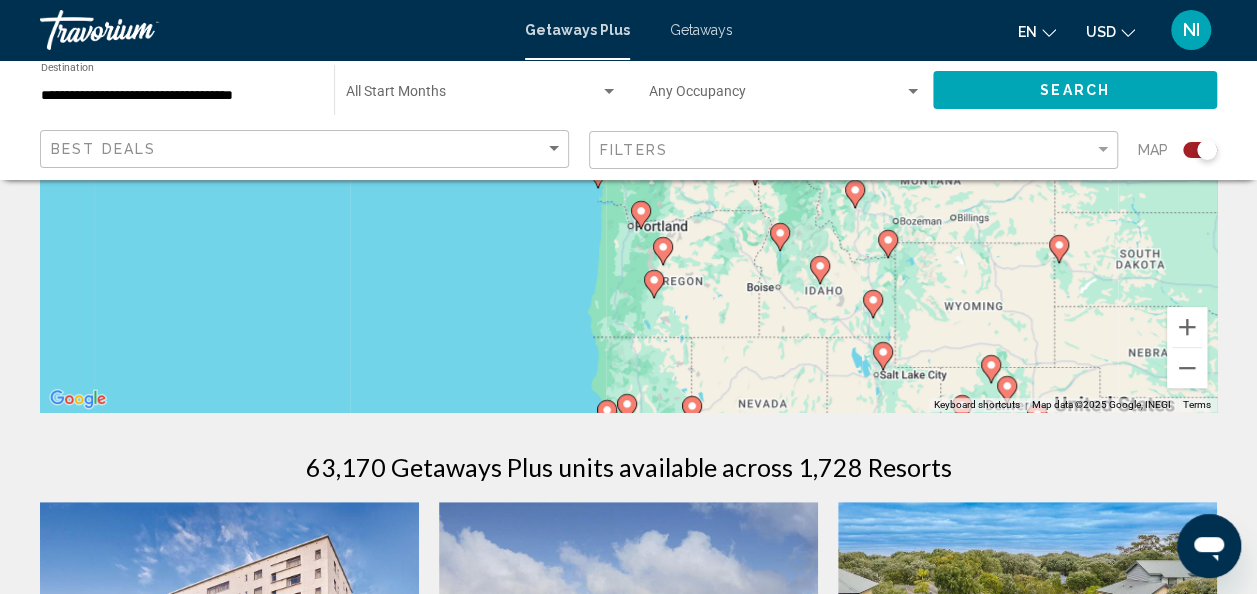 scroll, scrollTop: 399, scrollLeft: 0, axis: vertical 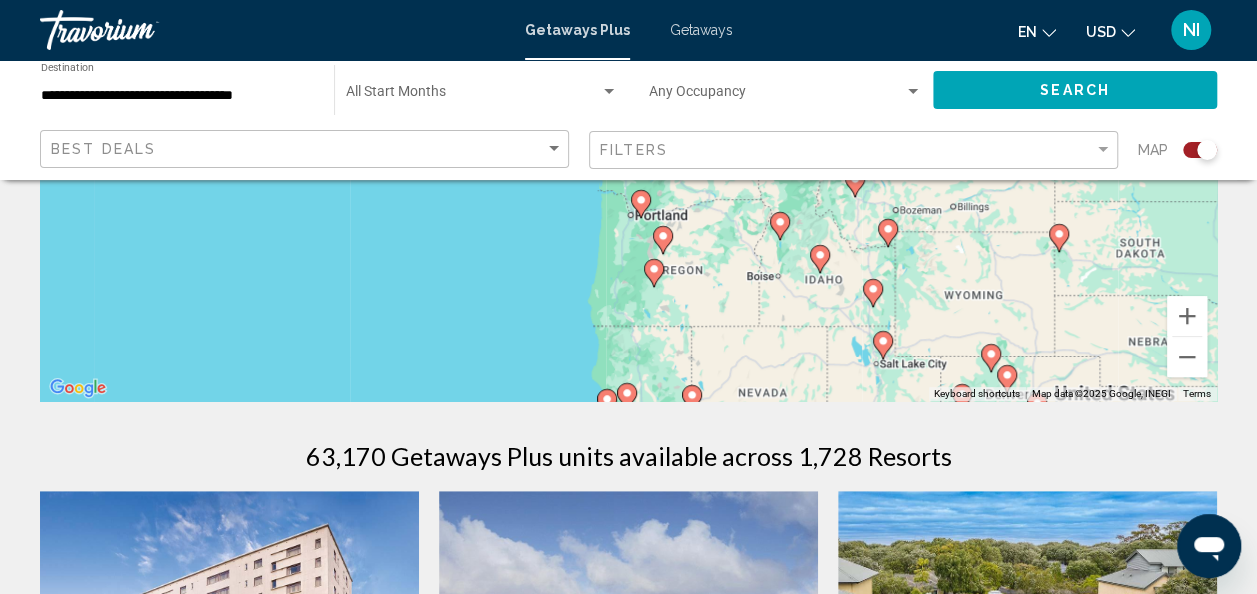 click on "To navigate, press the arrow keys.  To activate drag with keyboard, press Alt + Enter. Once in keyboard drag state, use the arrow keys to move the marker. To complete the drag, press the Enter key. To cancel, press Escape." at bounding box center (628, 101) 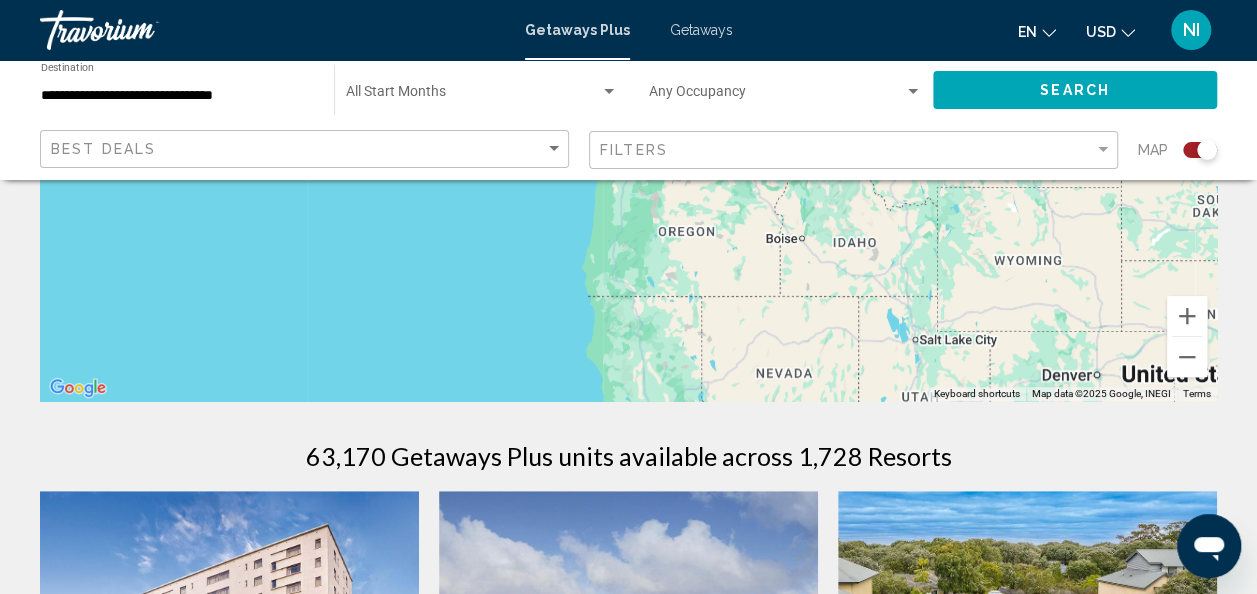 scroll, scrollTop: 0, scrollLeft: 0, axis: both 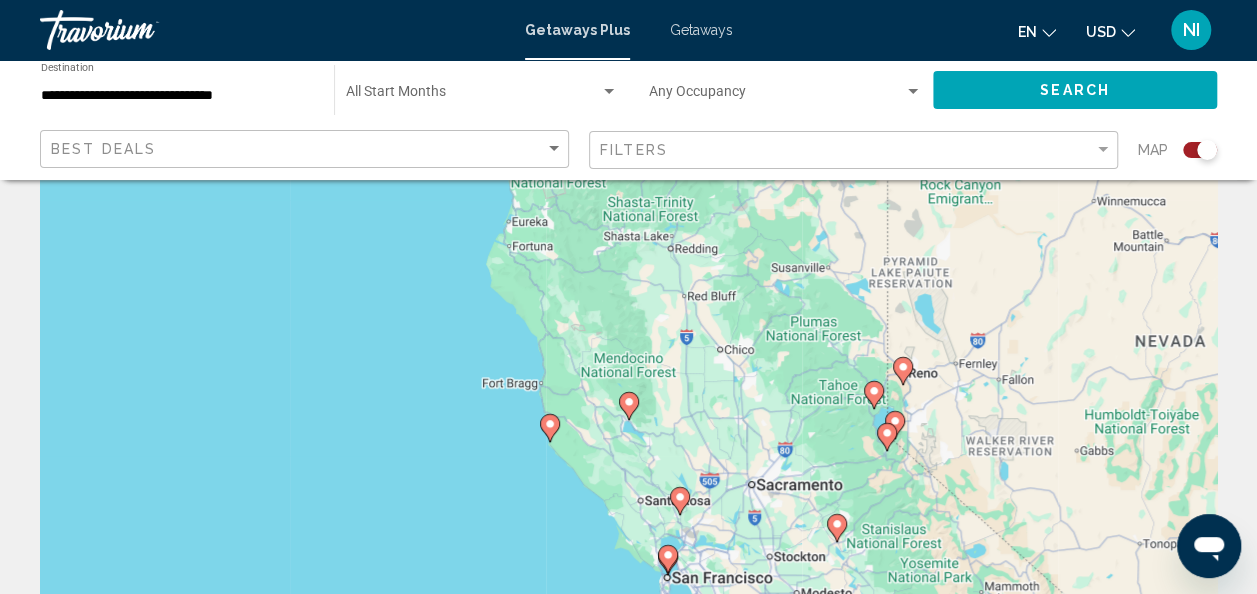 click 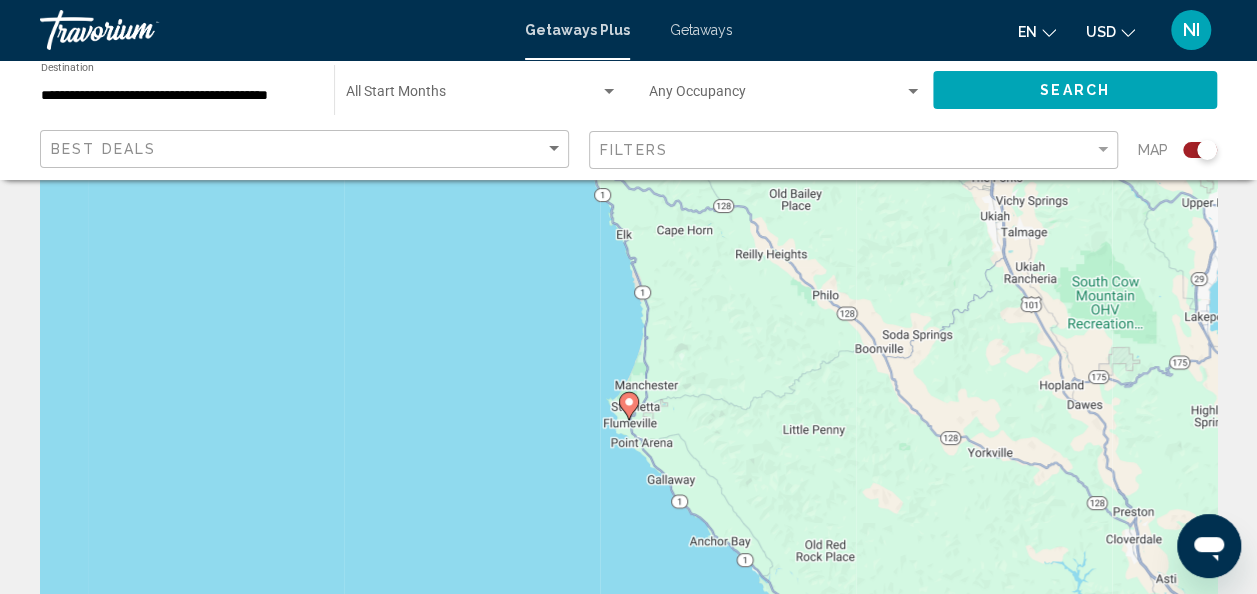 click 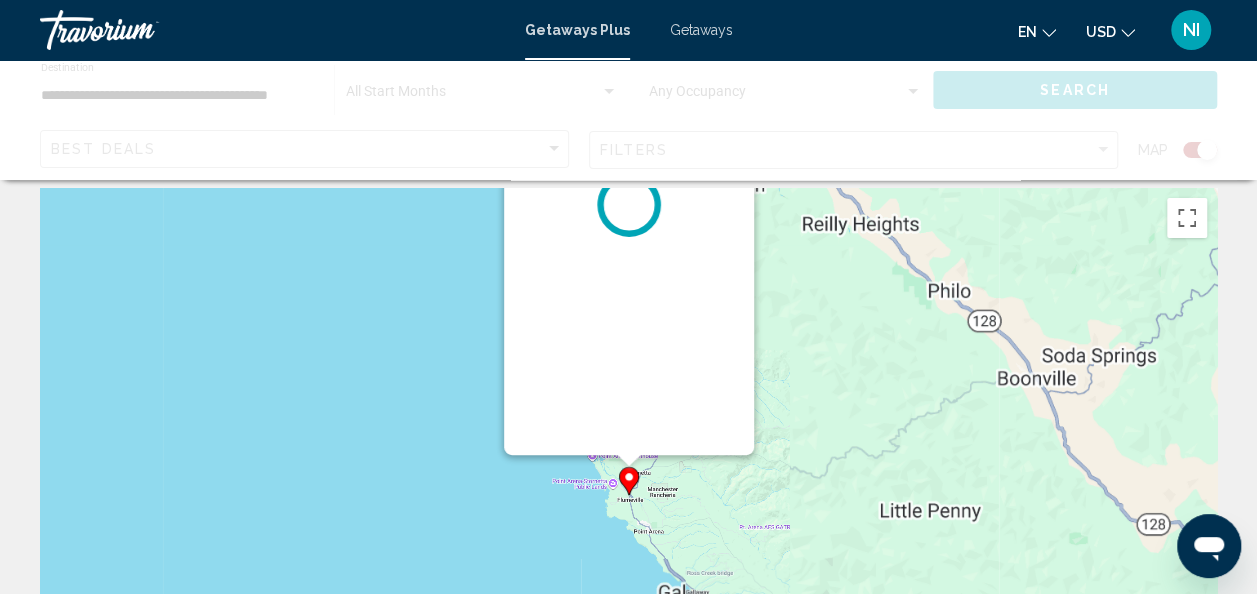 scroll, scrollTop: 0, scrollLeft: 0, axis: both 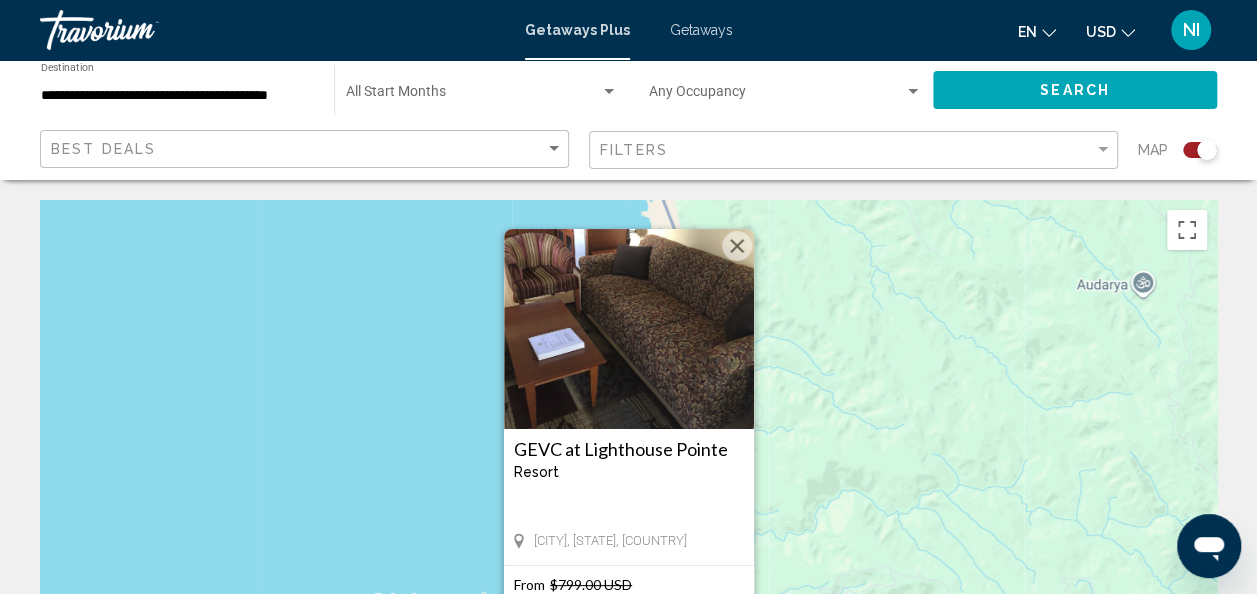 click at bounding box center (737, 246) 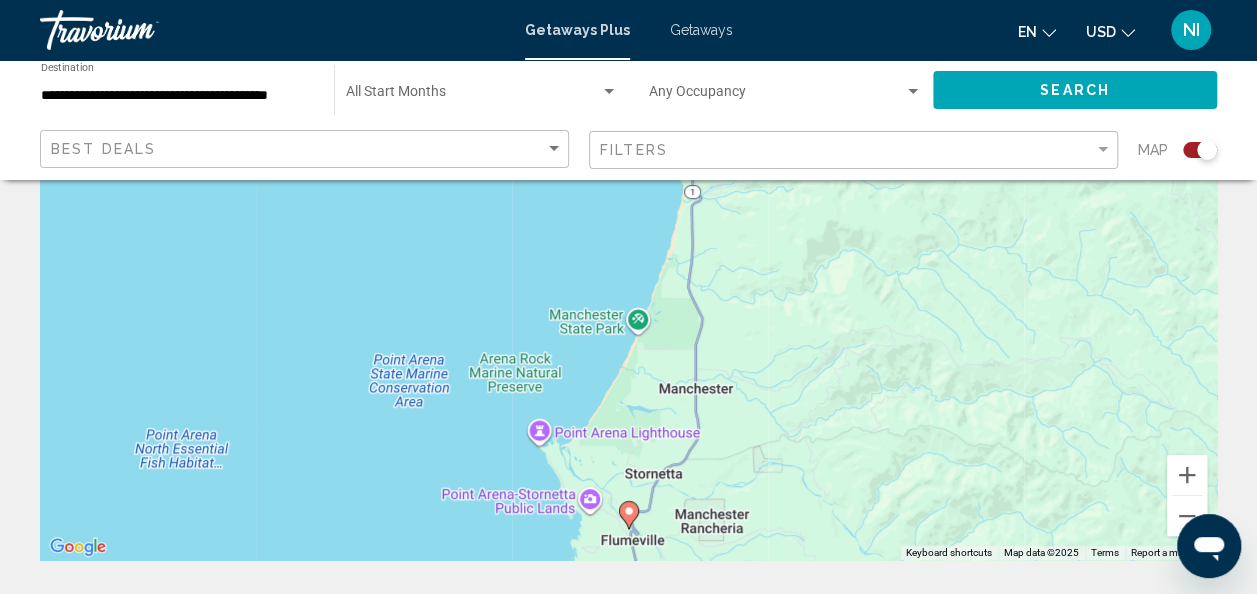 scroll, scrollTop: 280, scrollLeft: 0, axis: vertical 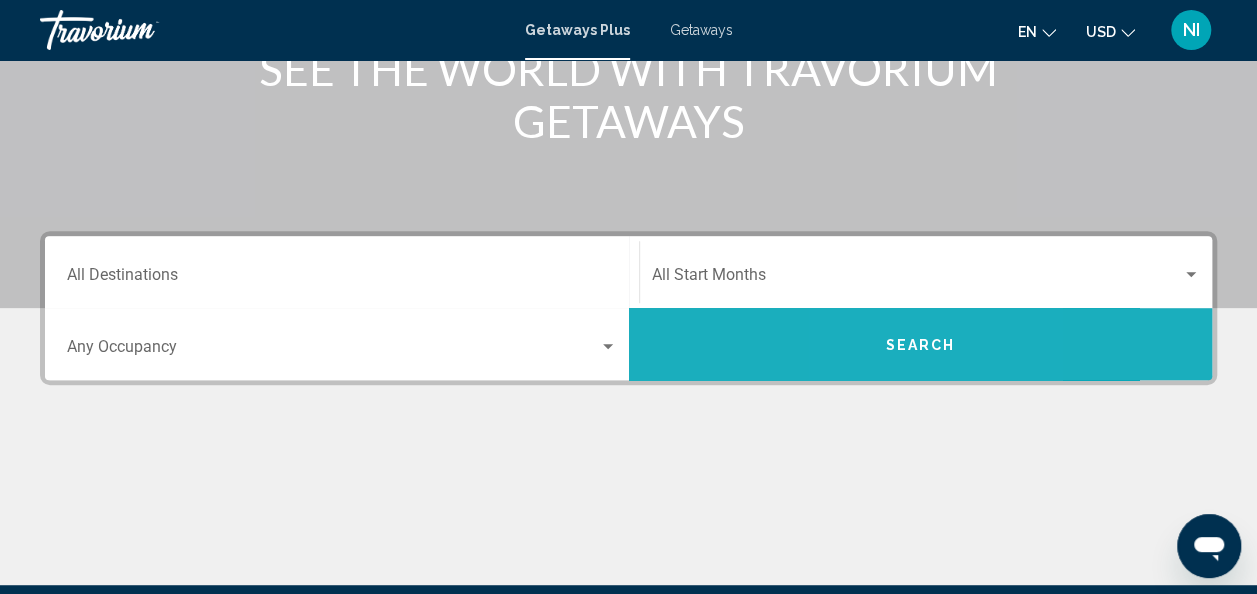 click on "Search" at bounding box center [921, 344] 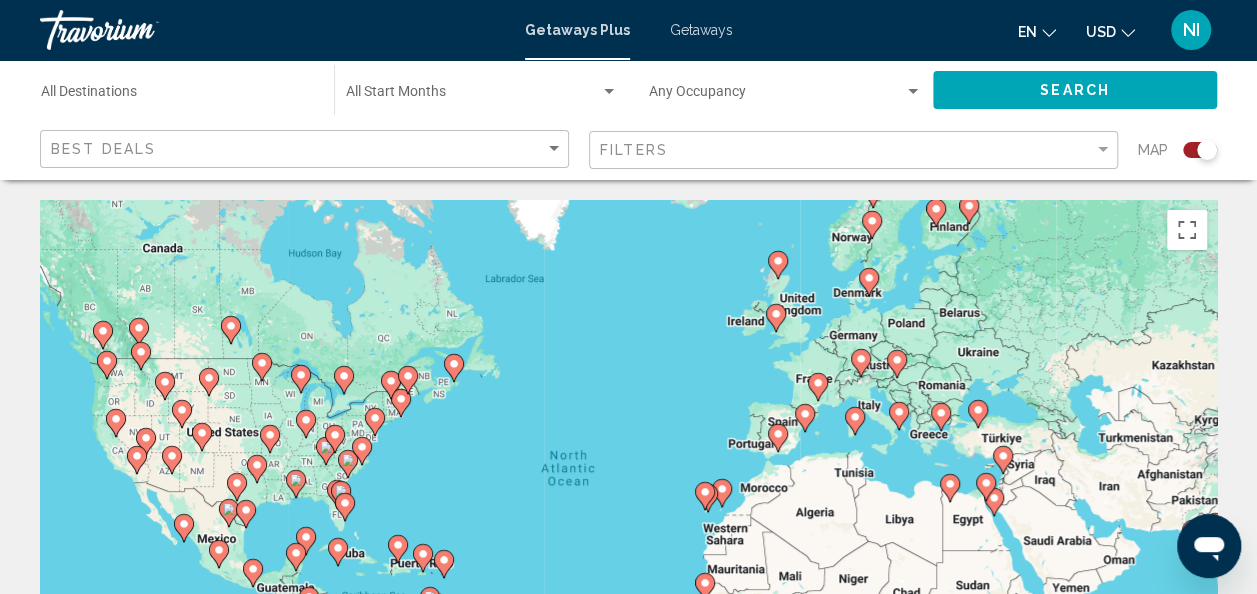 click on "To activate drag with keyboard, press Alt + Enter. Once in keyboard drag state, use the arrow keys to move the marker. To complete the drag, press the Enter key. To cancel, press Escape." at bounding box center [628, 500] 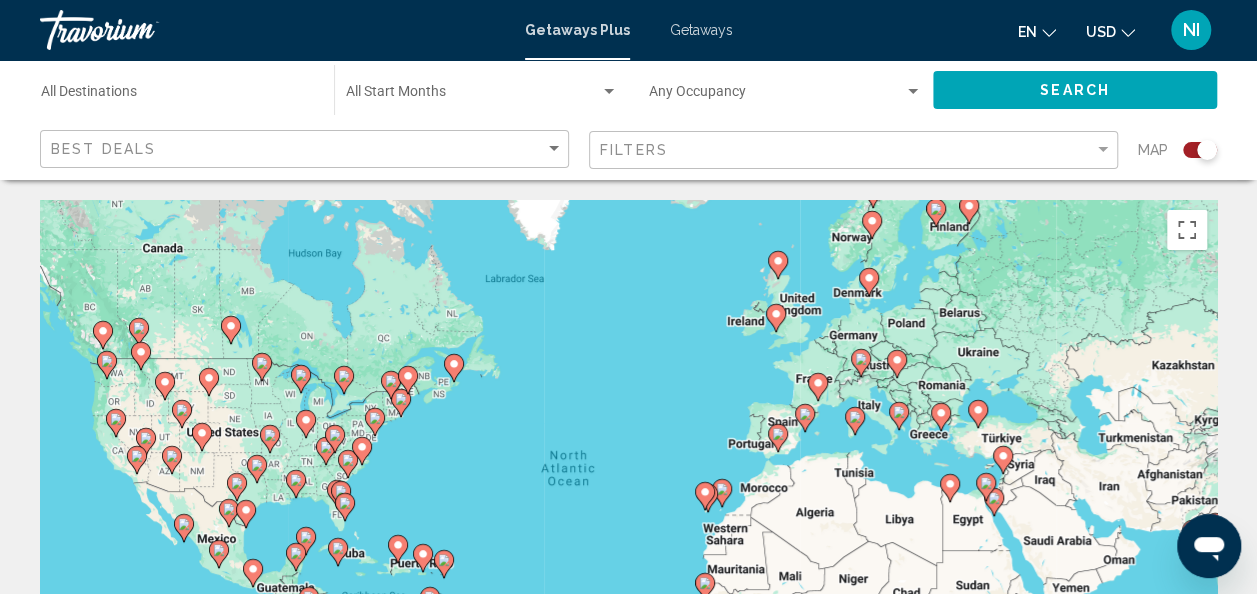 click on "To activate drag with keyboard, press Alt + Enter. Once in keyboard drag state, use the arrow keys to move the marker. To complete the drag, press the Enter key. To cancel, press Escape." at bounding box center (628, 500) 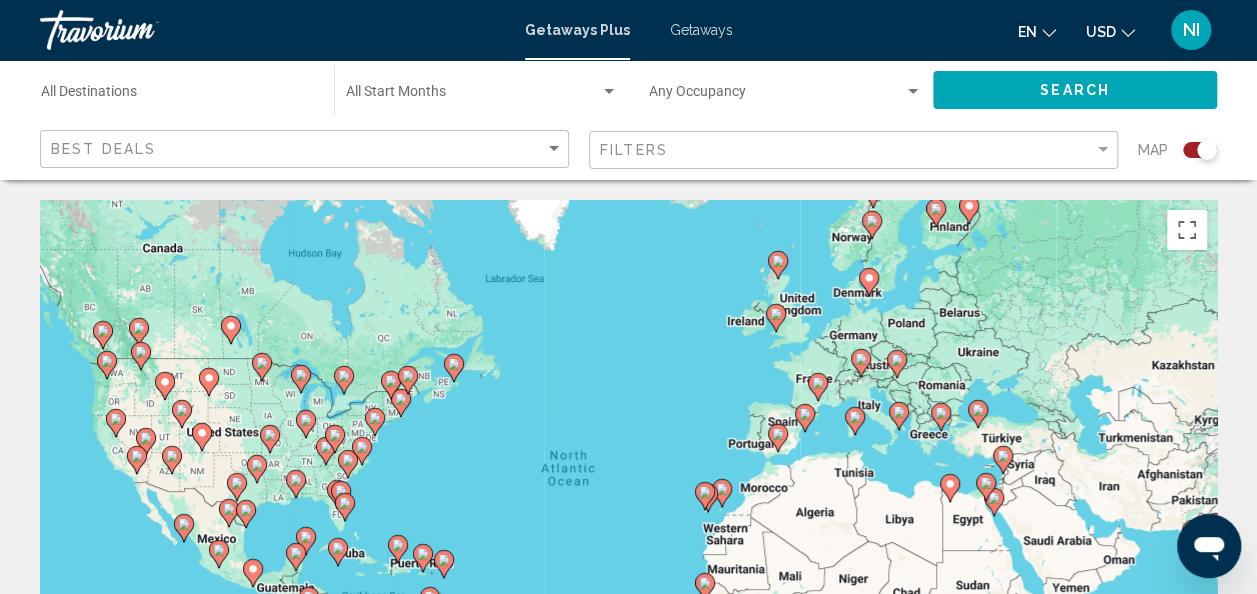 click 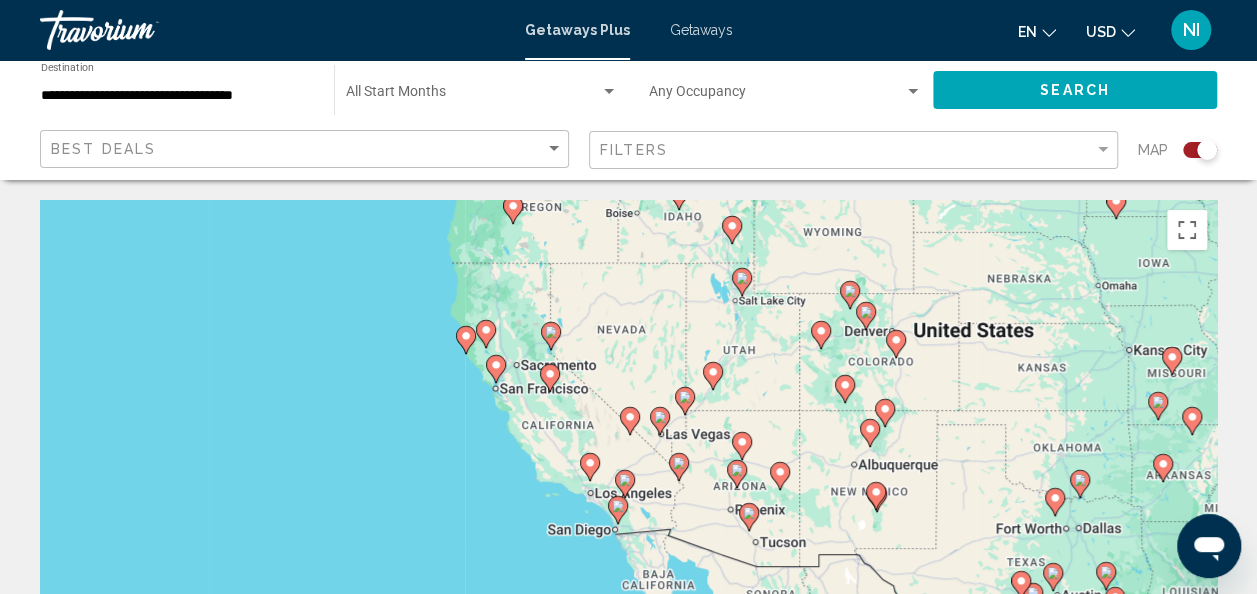 click 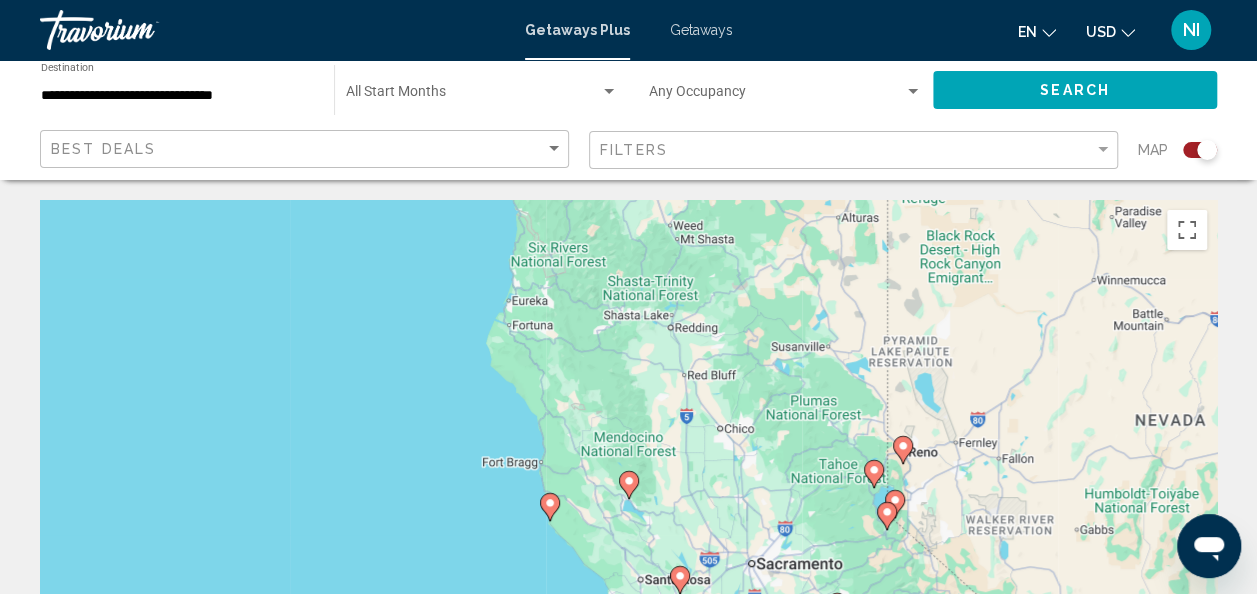 click 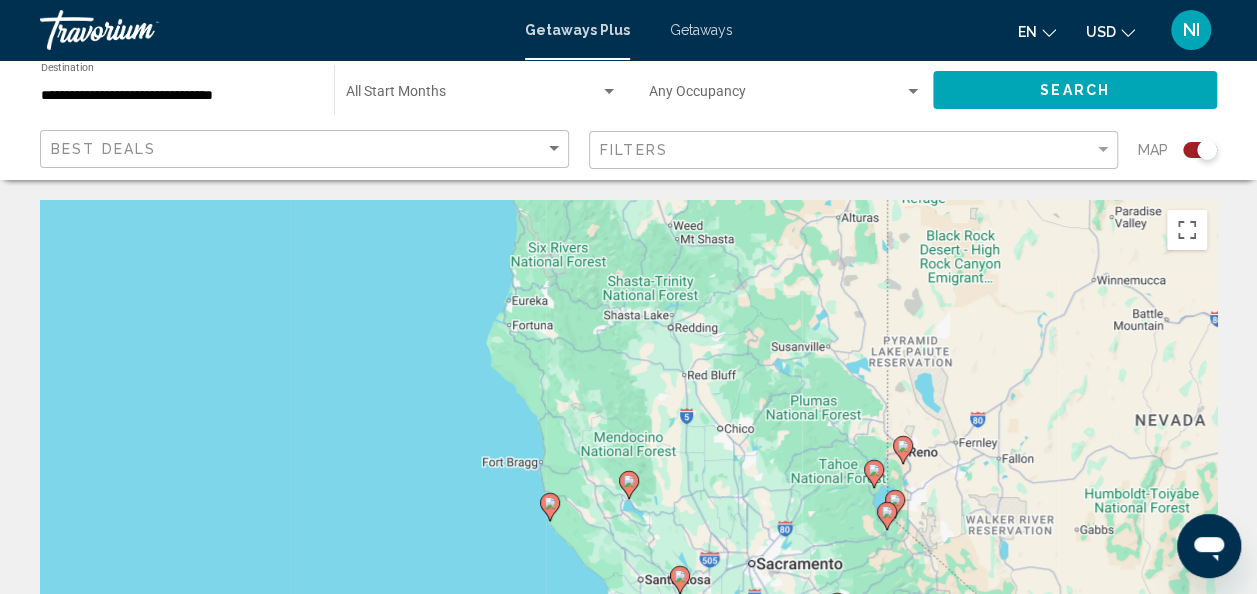 type on "**********" 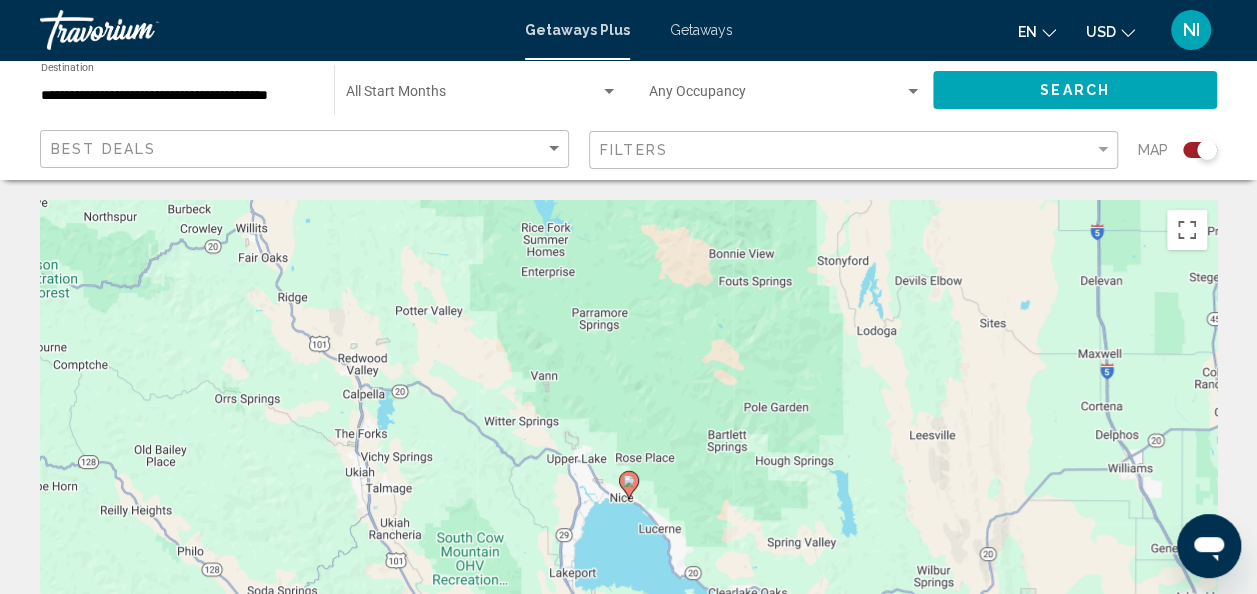click 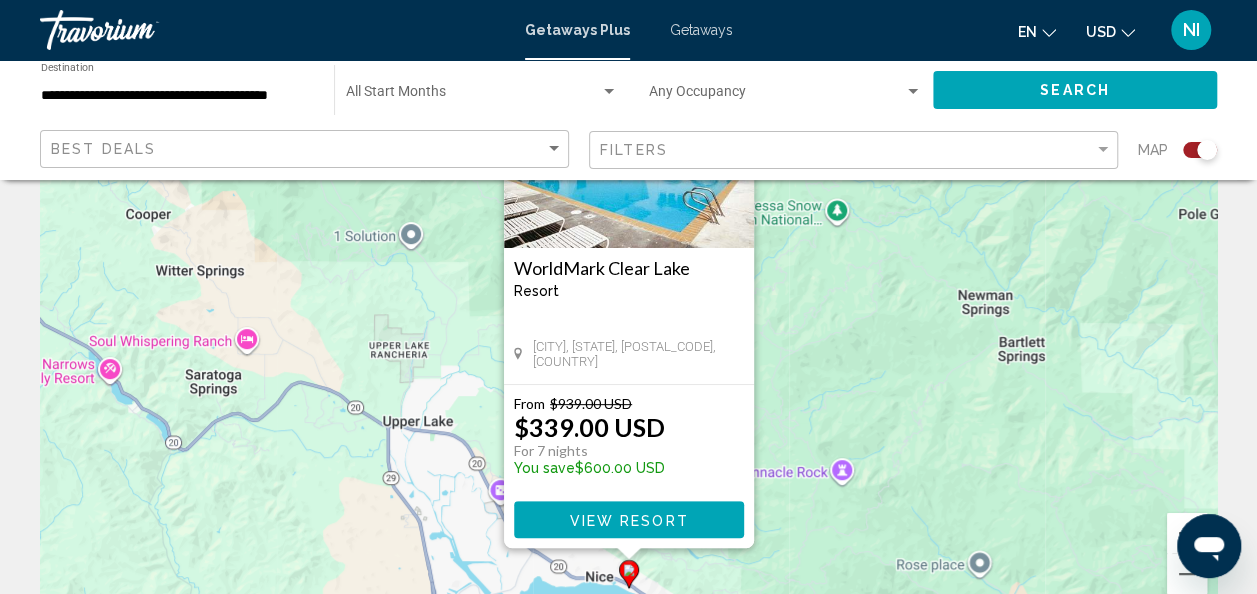 scroll, scrollTop: 200, scrollLeft: 0, axis: vertical 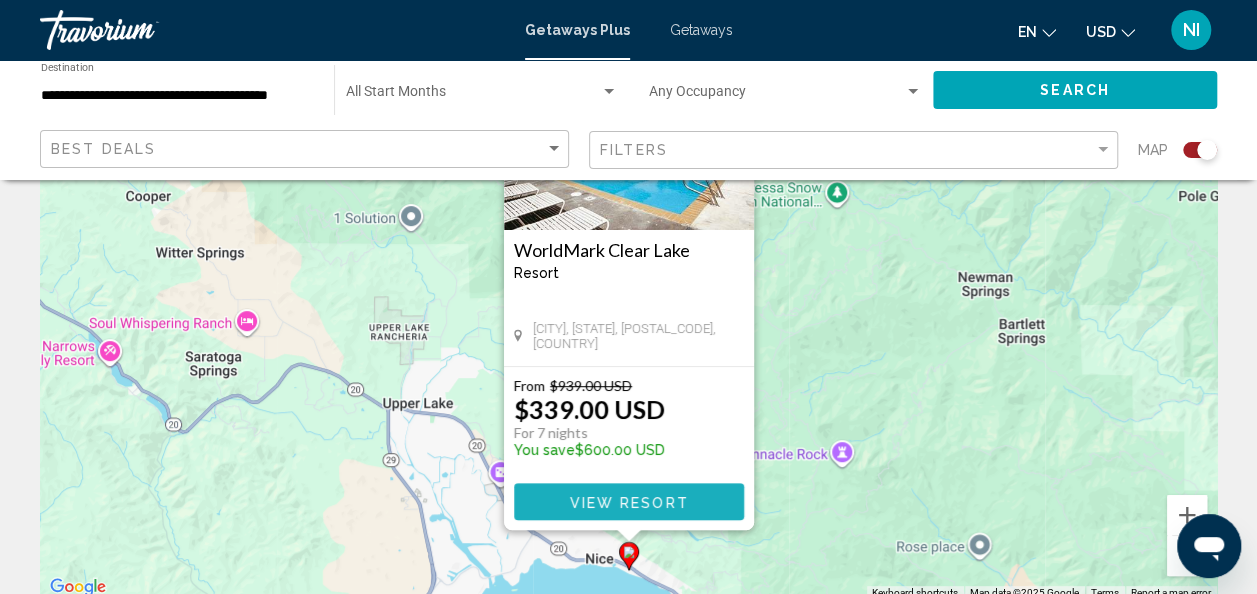 click on "View Resort" at bounding box center (628, 502) 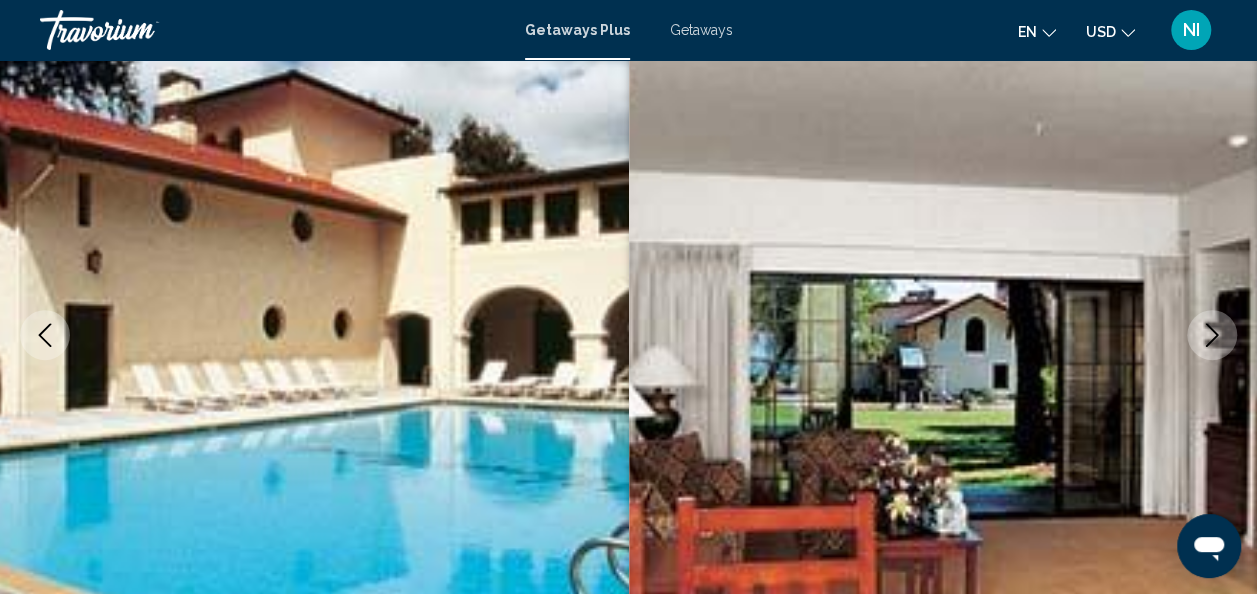 scroll, scrollTop: 238, scrollLeft: 0, axis: vertical 